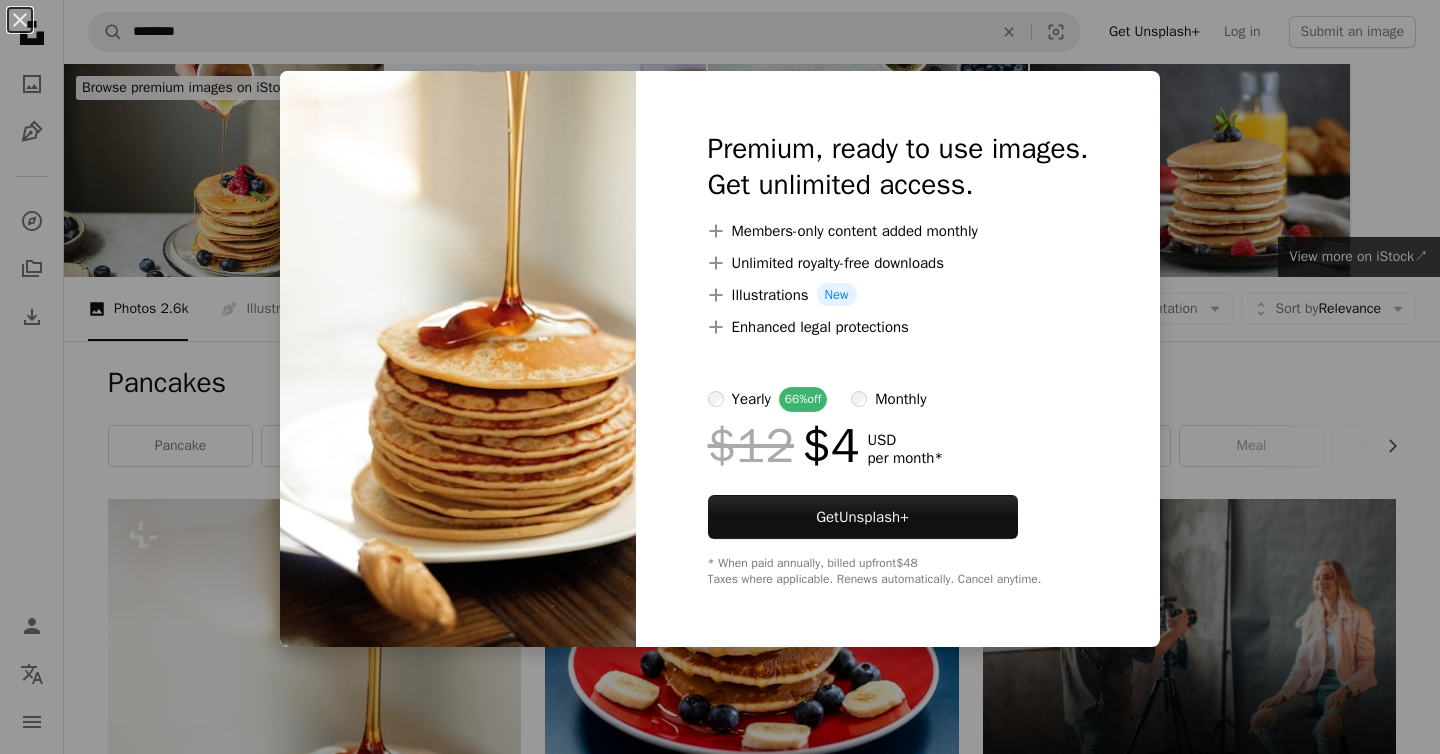 scroll, scrollTop: 488, scrollLeft: 0, axis: vertical 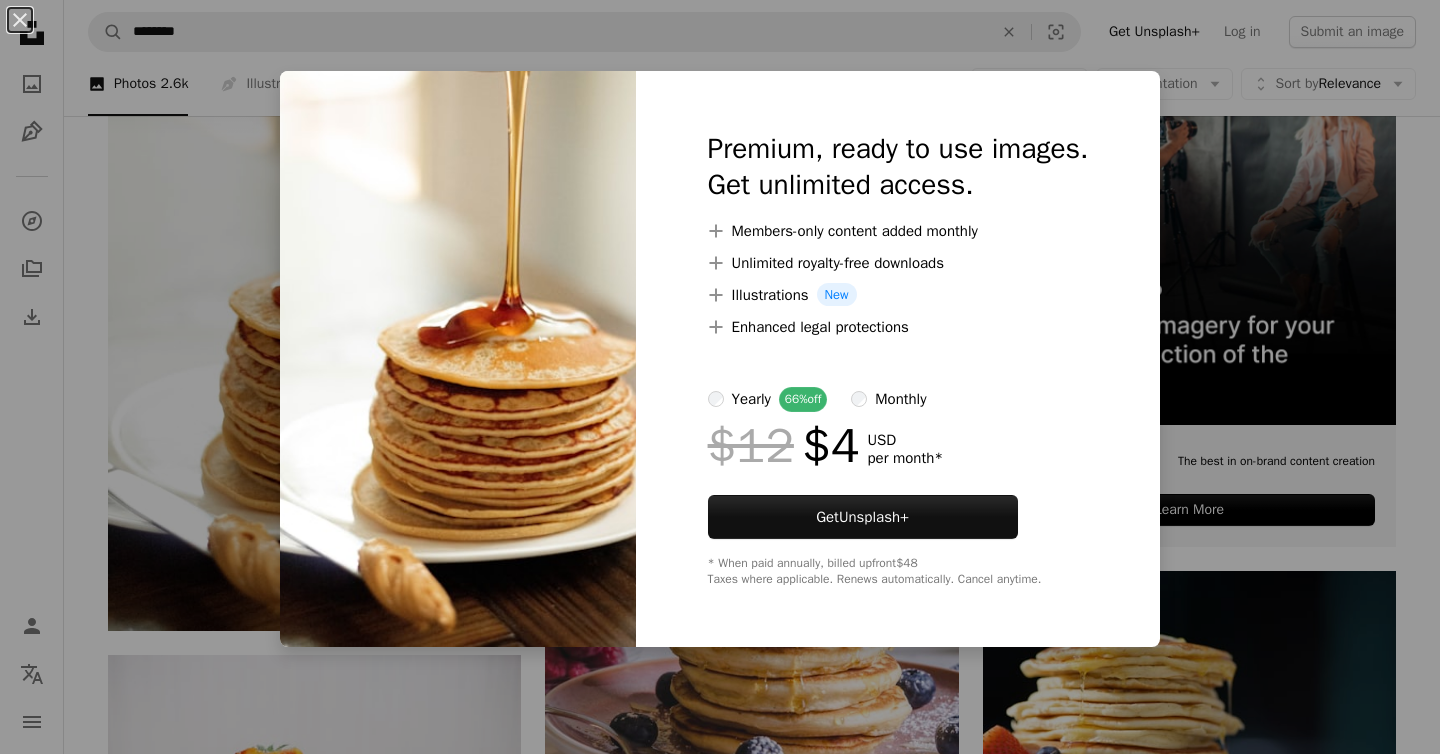 click on "An X shape Premium, ready to use images. Get unlimited access. A plus sign Members-only content added monthly A plus sign Unlimited royalty-free downloads A plus sign Illustrations  New A plus sign Enhanced legal protections yearly 66%  off monthly $12   $4 USD per month * Get  Unsplash+ * When paid annually, billed upfront  $48 Taxes where applicable. Renews automatically. Cancel anytime." at bounding box center [720, 377] 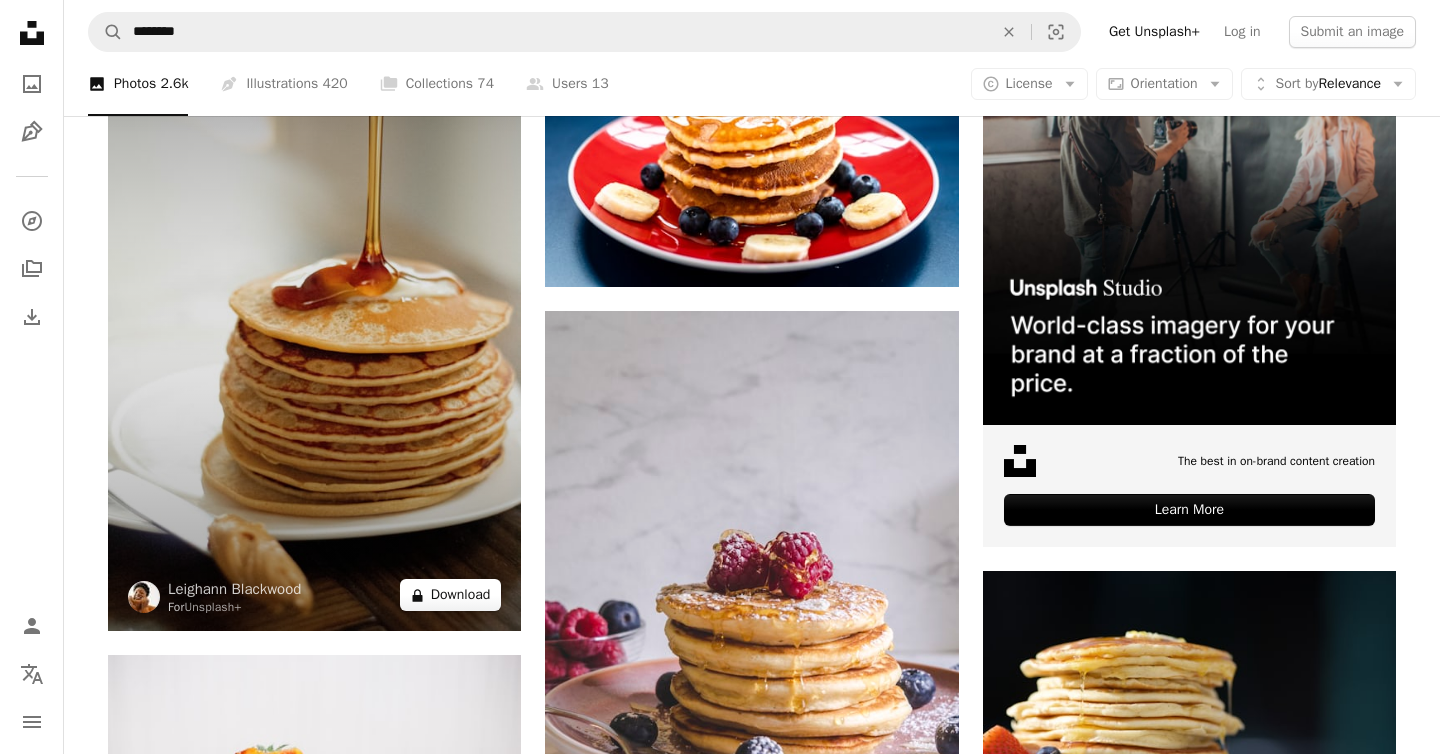 click on "A lock Download" at bounding box center [451, 595] 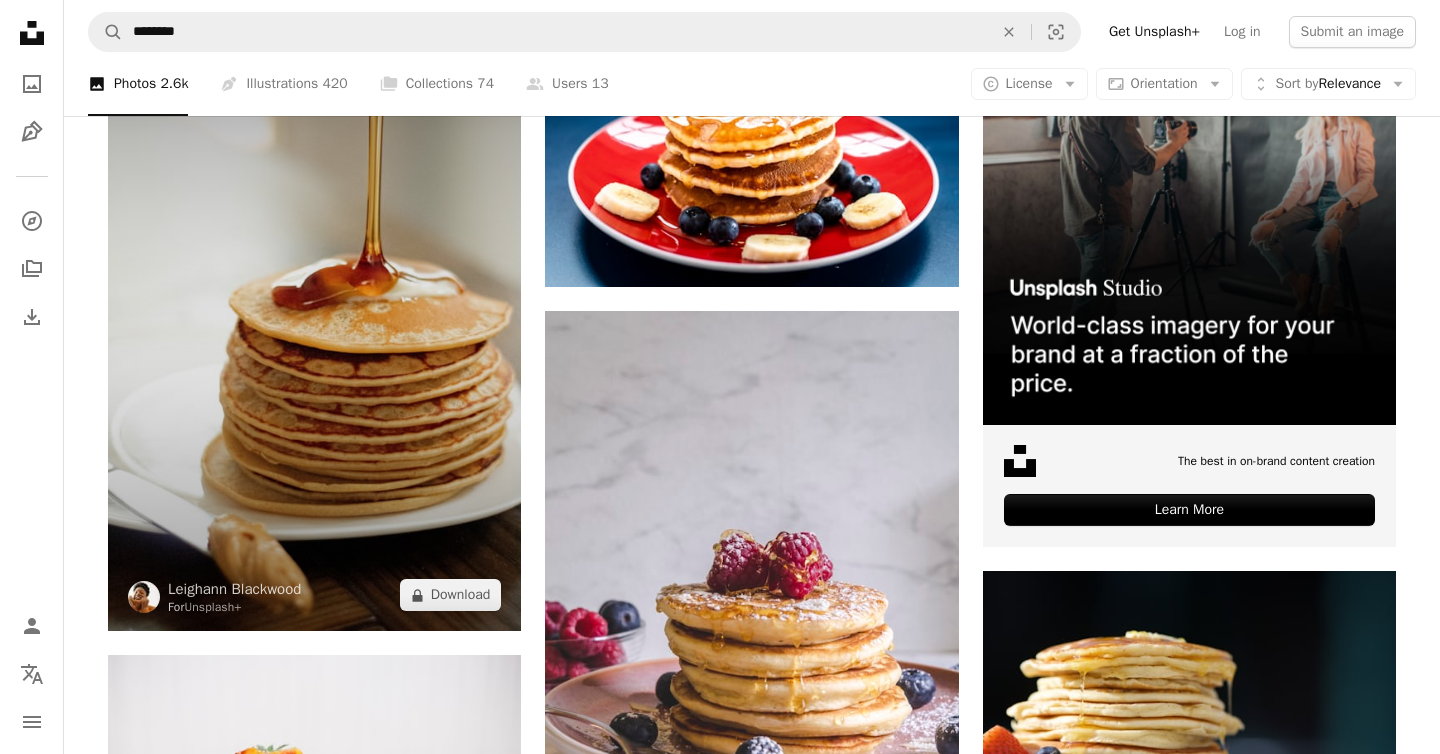 click on "An X shape Premium, ready to use images. Get unlimited access. A plus sign Members-only content added monthly A plus sign Unlimited royalty-free downloads A plus sign Illustrations  New A plus sign Enhanced legal protections yearly 66%  off monthly $12   $4 USD per month * Get  Unsplash+ * When paid annually, billed upfront  $48 Taxes where applicable. Renews automatically. Cancel anytime." at bounding box center (720, 5154) 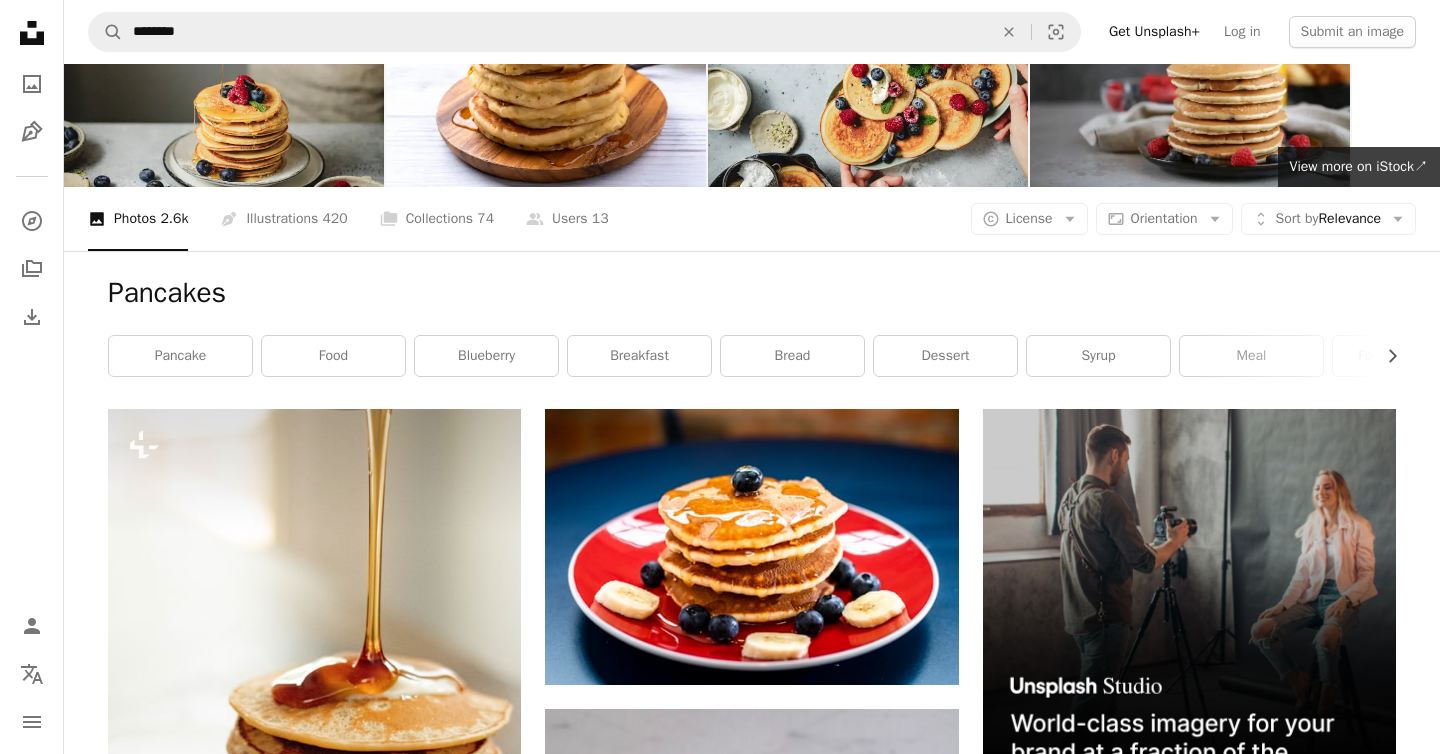 scroll, scrollTop: 0, scrollLeft: 0, axis: both 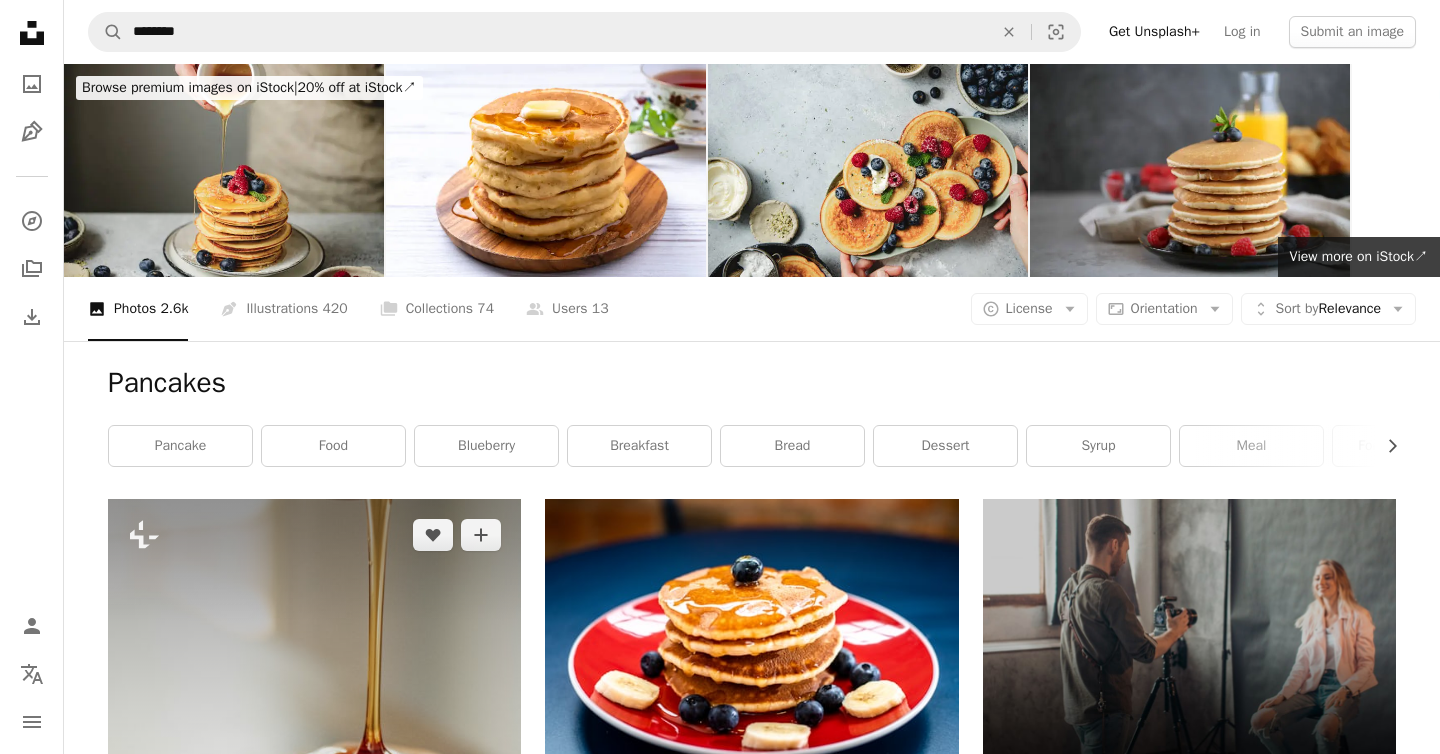 click at bounding box center [314, 809] 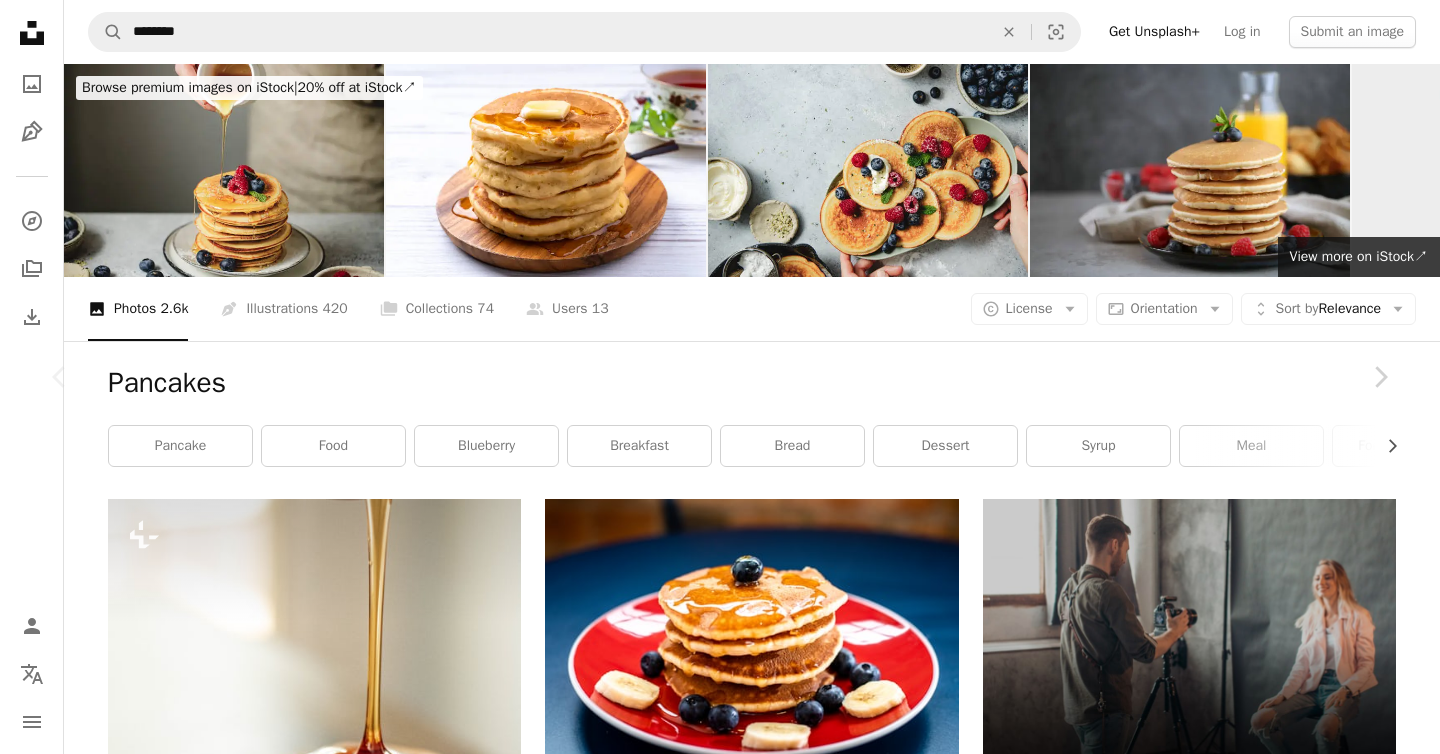 click on "[FIRST] [LAST]" at bounding box center (720, 5642) 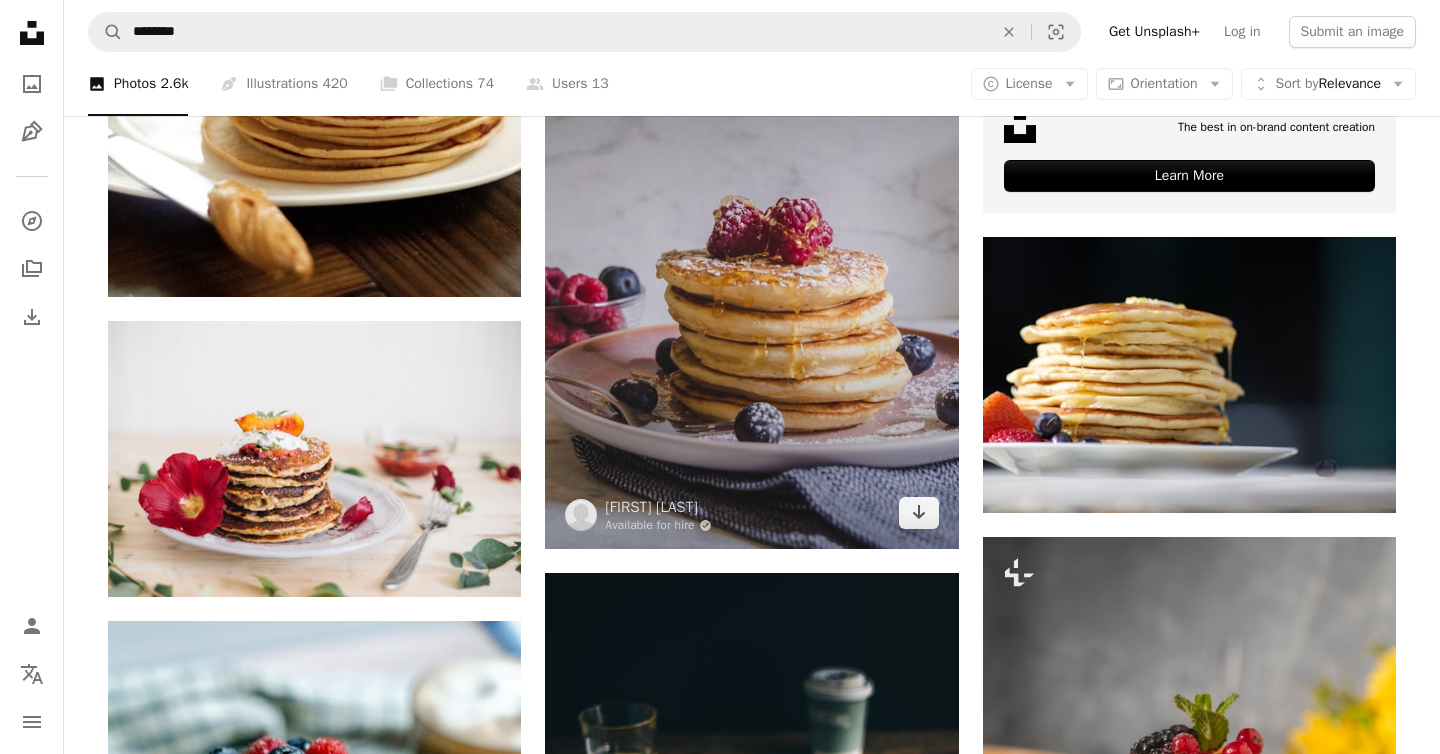 scroll, scrollTop: 826, scrollLeft: 0, axis: vertical 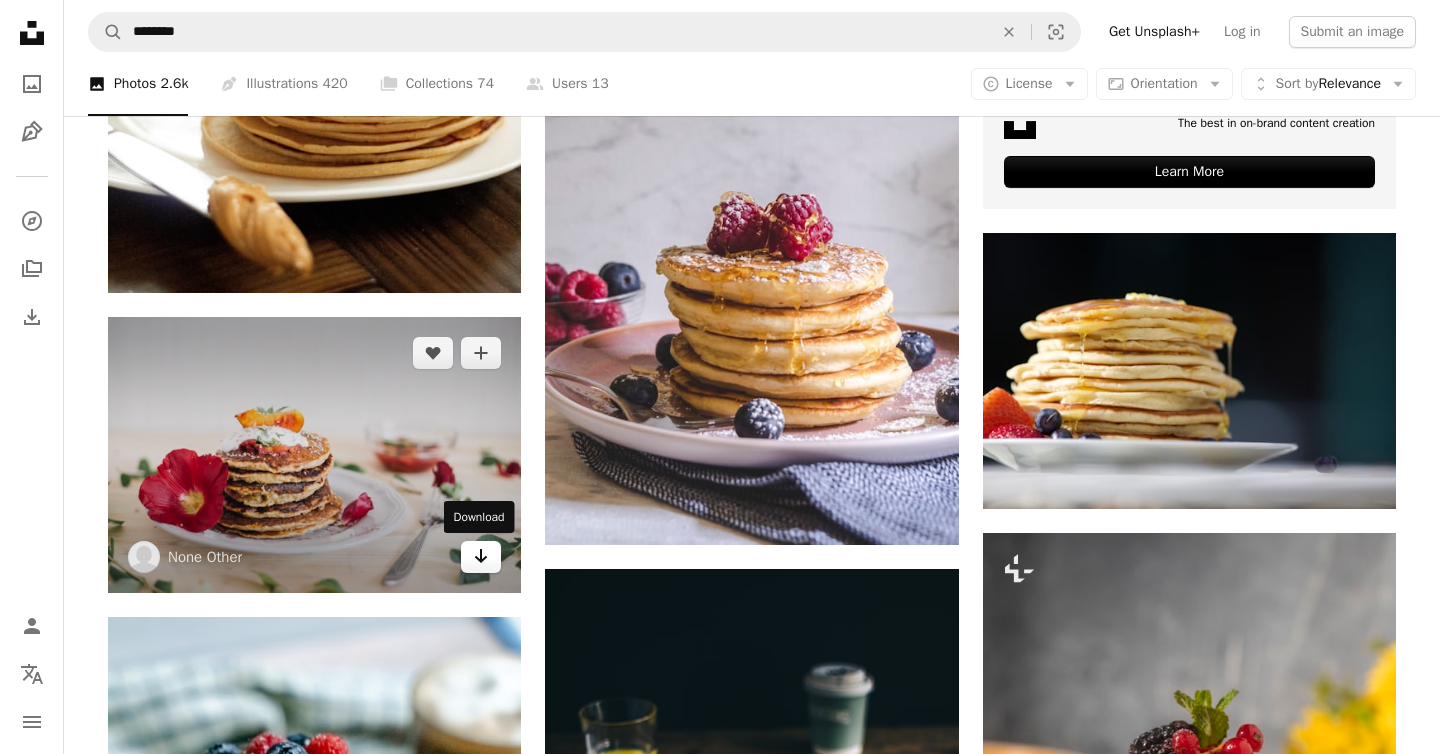 click on "Arrow pointing down" 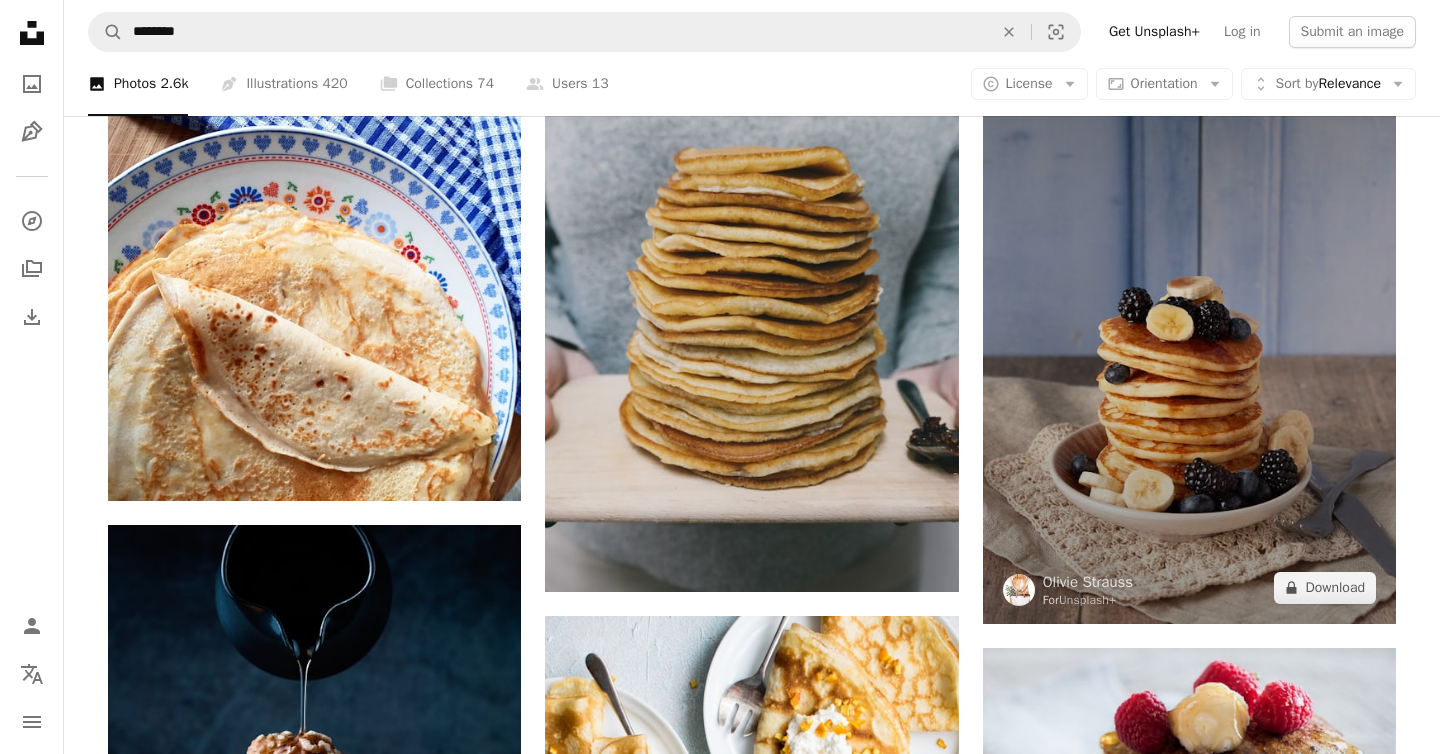 scroll, scrollTop: 1996, scrollLeft: 0, axis: vertical 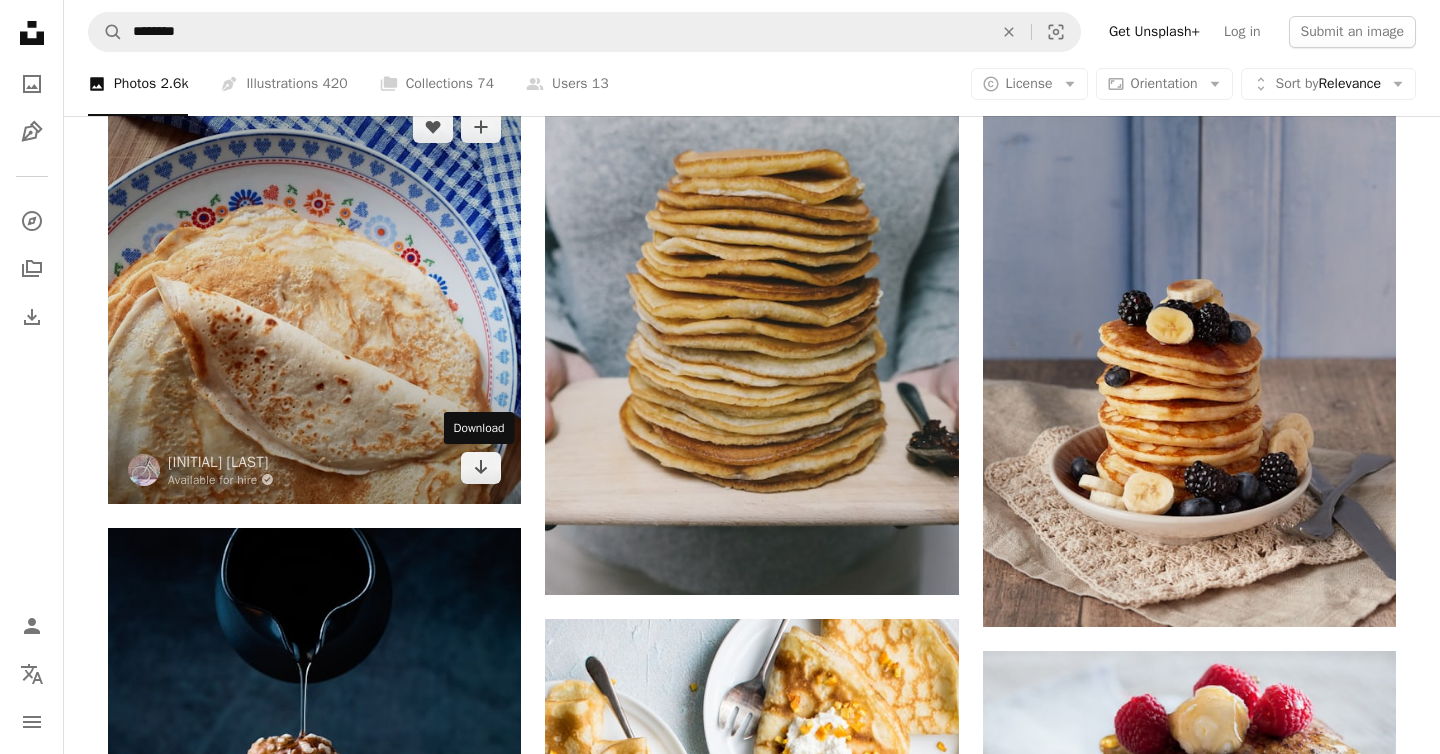 drag, startPoint x: 495, startPoint y: 476, endPoint x: 521, endPoint y: 482, distance: 26.683329 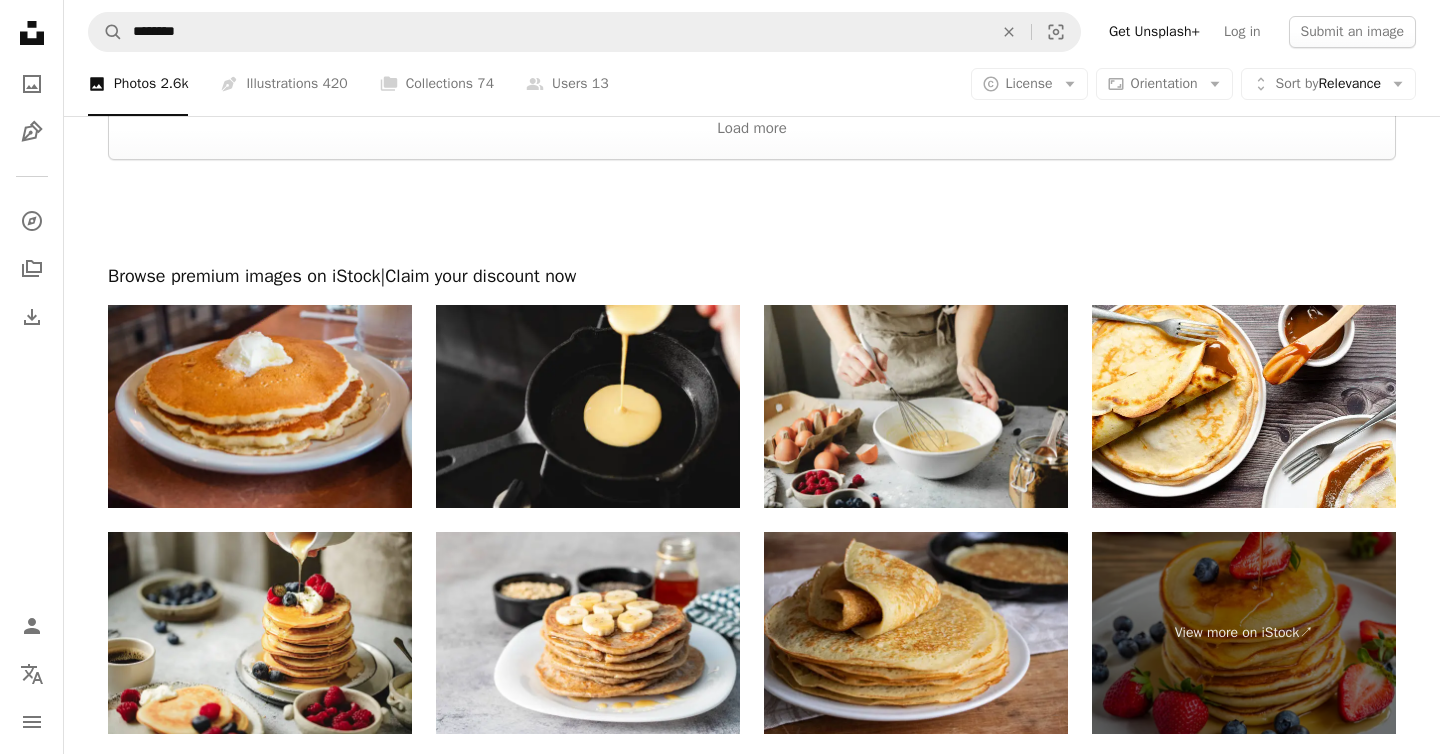 scroll, scrollTop: 4298, scrollLeft: 0, axis: vertical 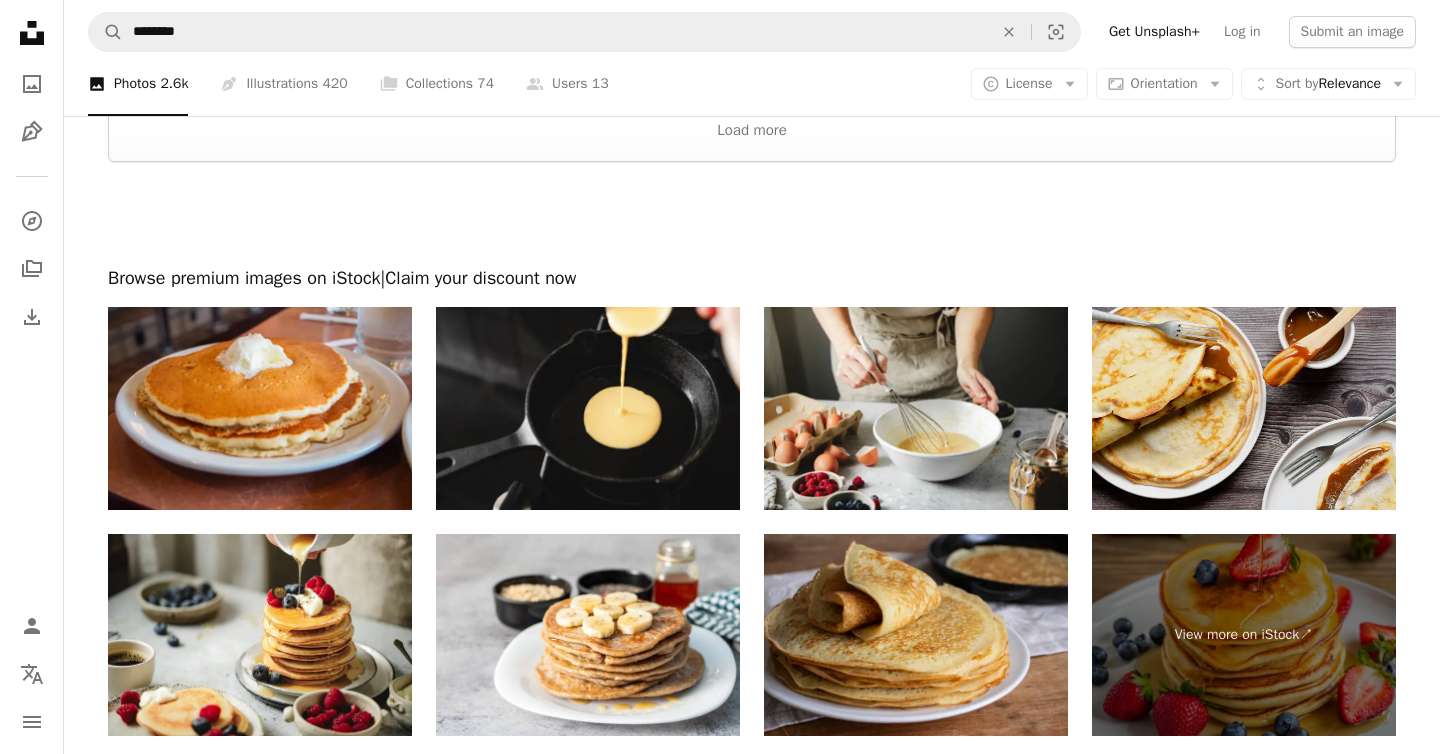 click at bounding box center [1244, 408] 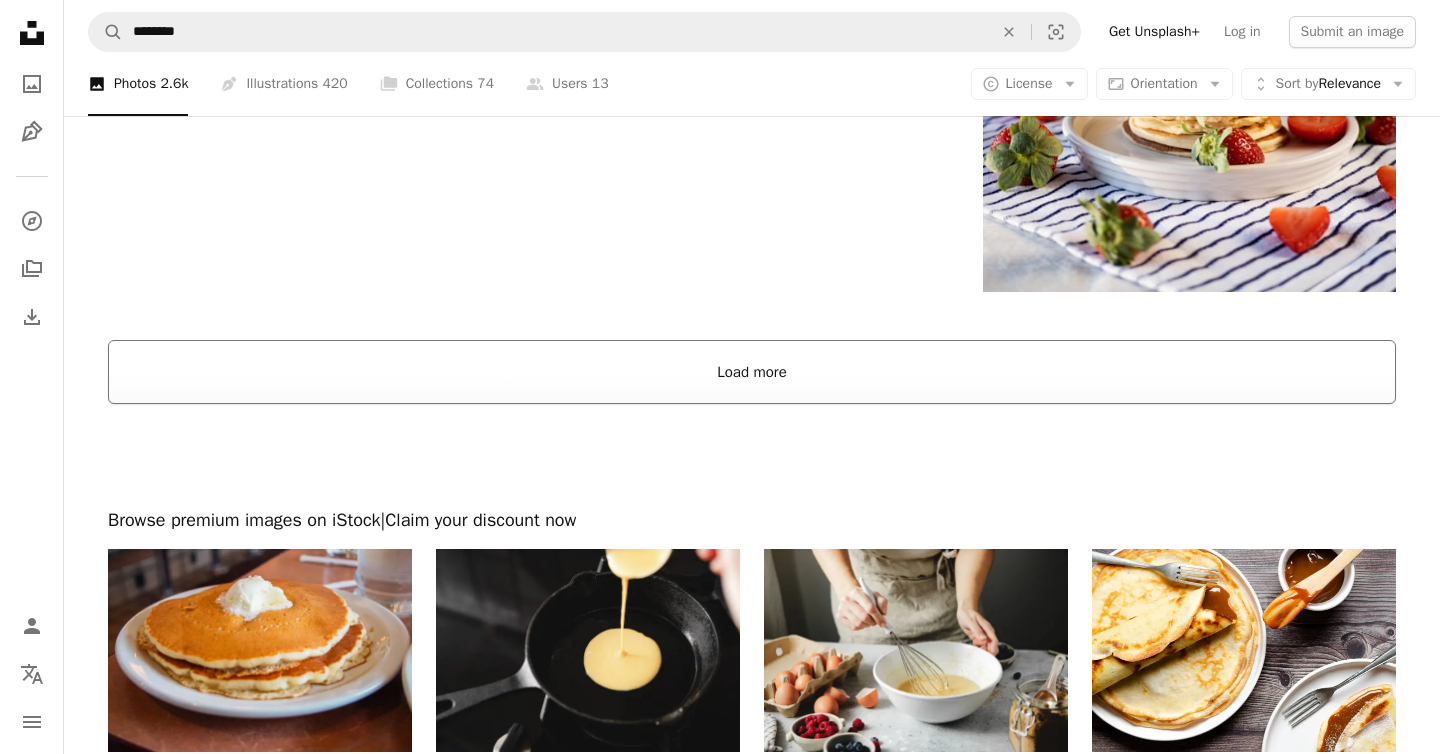 scroll, scrollTop: 4054, scrollLeft: 0, axis: vertical 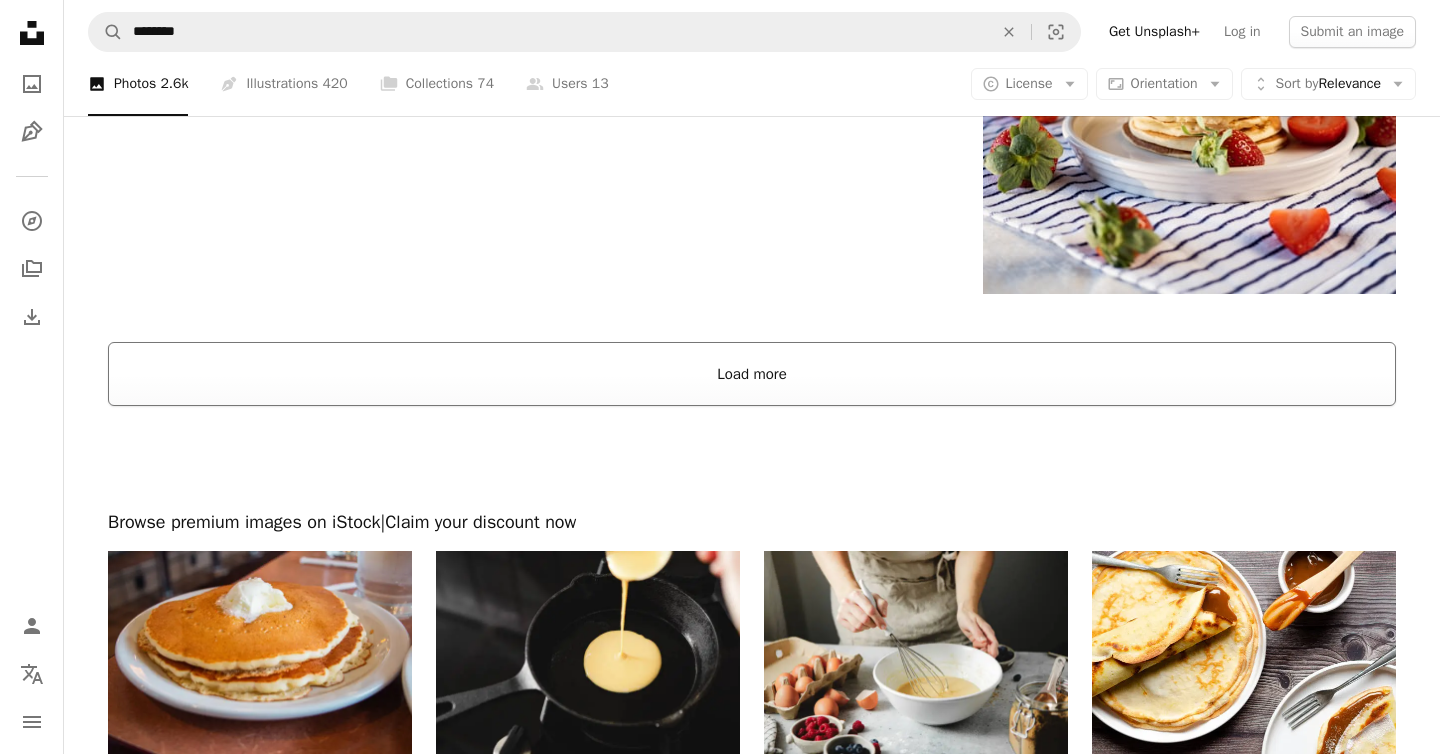 click on "Load more" at bounding box center [752, 374] 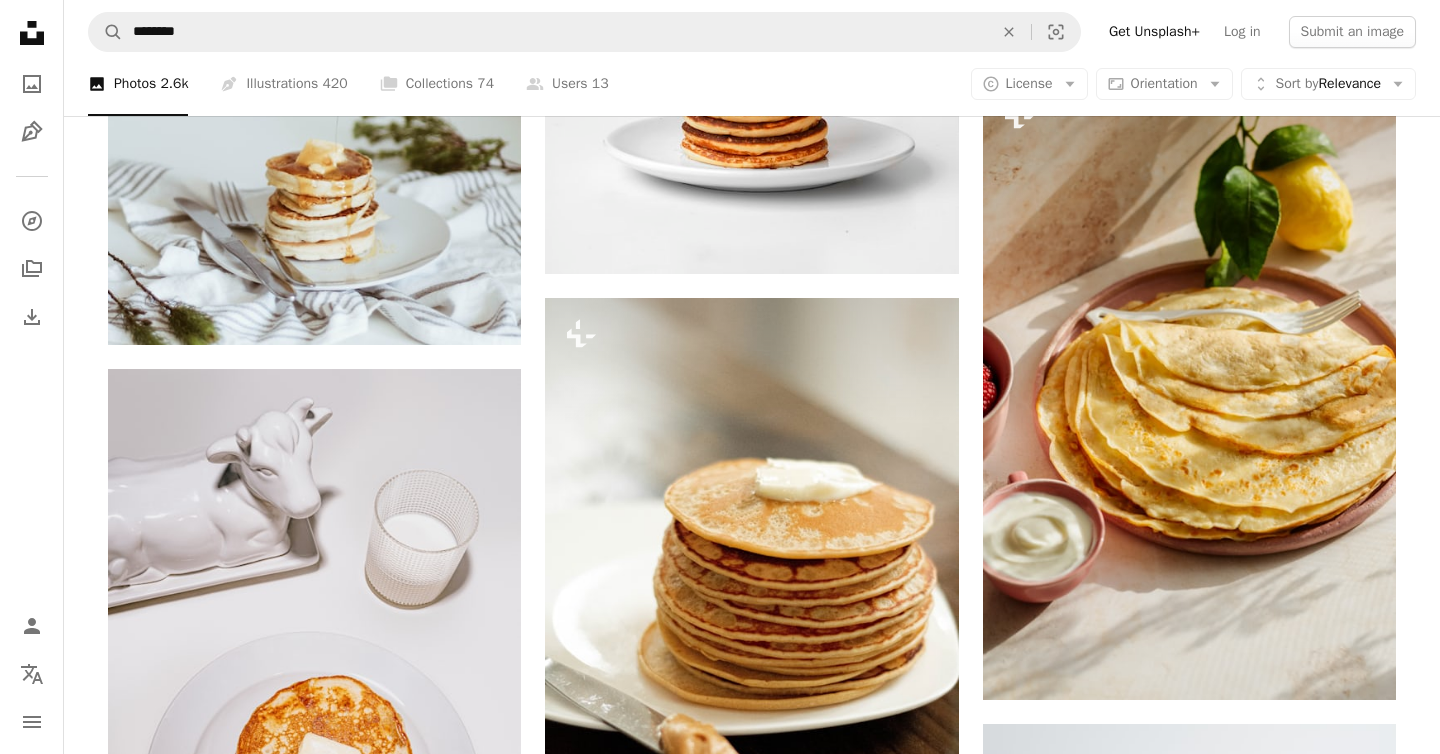 scroll, scrollTop: 4344, scrollLeft: 0, axis: vertical 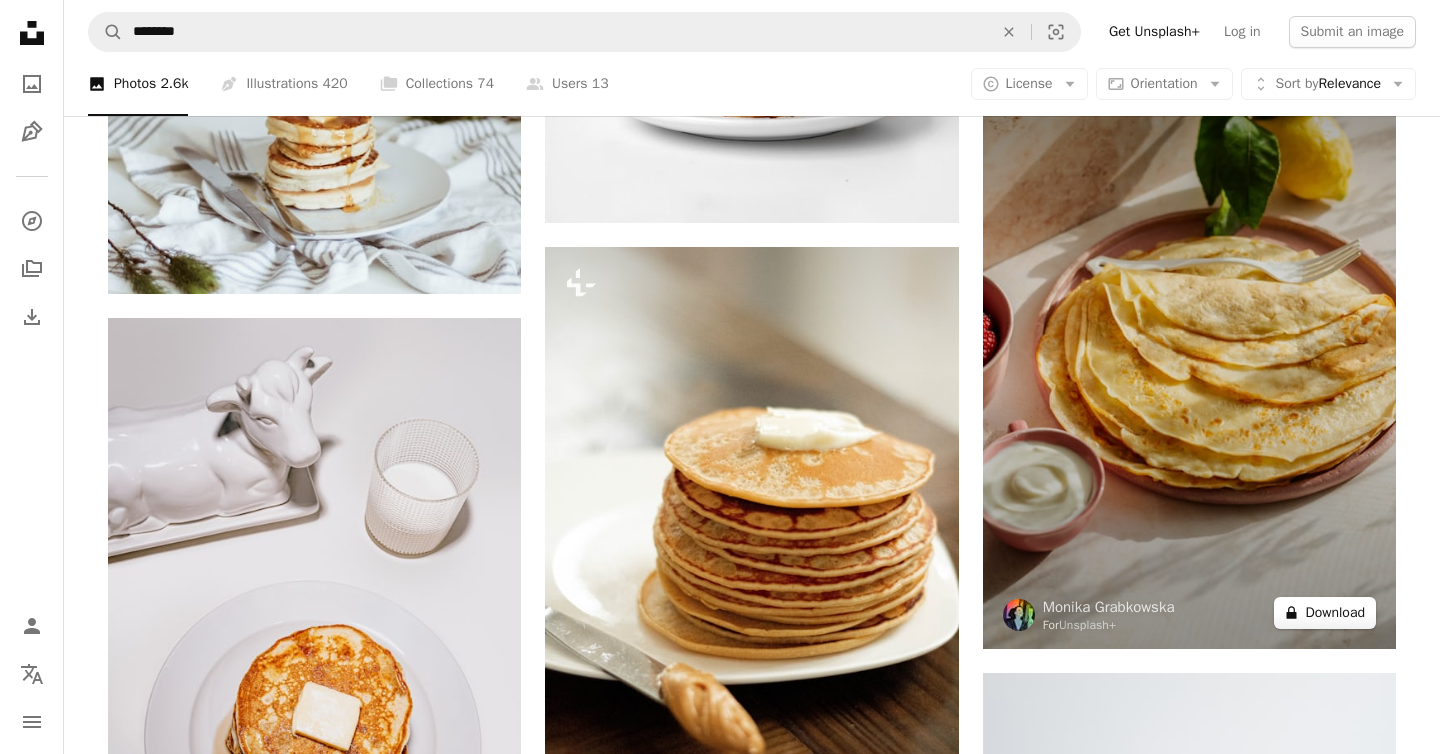click on "A lock Download" at bounding box center (1325, 613) 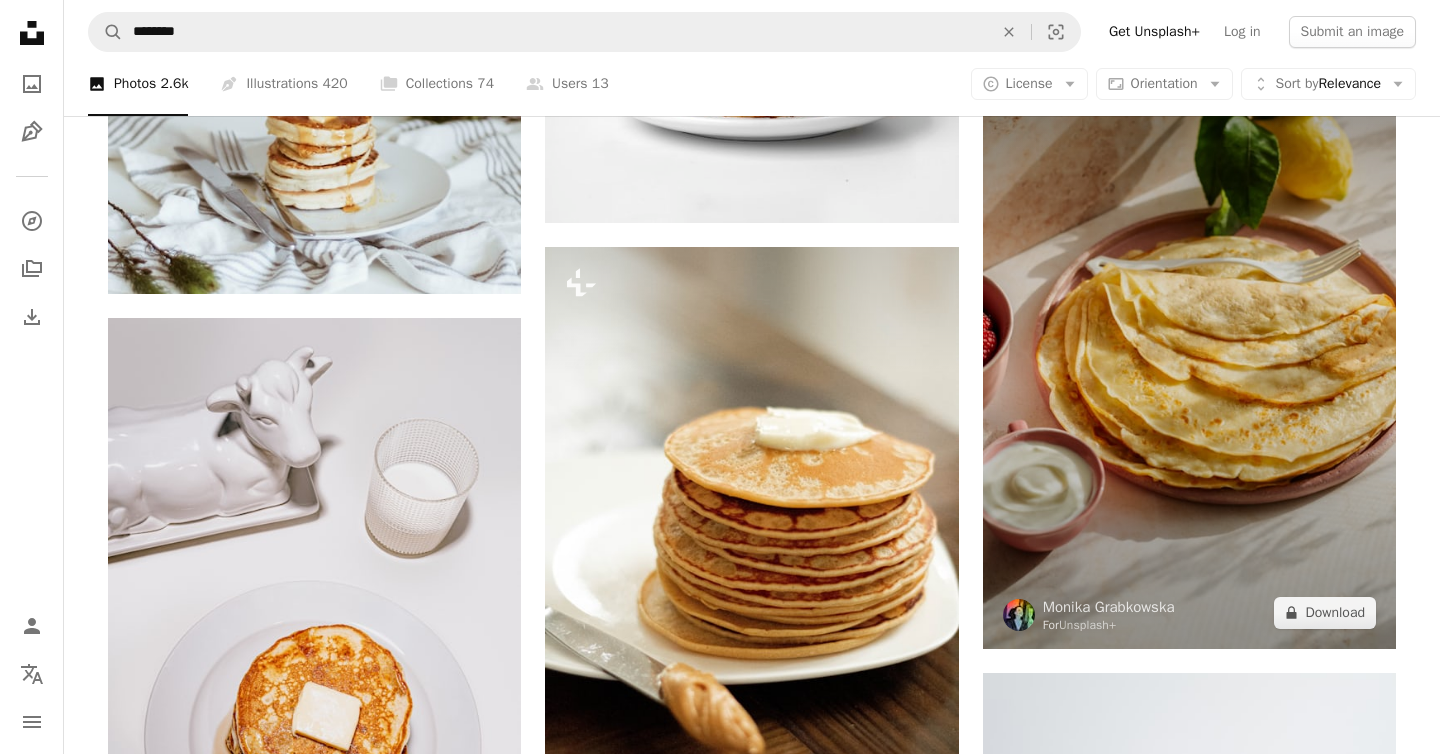 click on "An X shape Premium, ready to use images. Get unlimited access. A plus sign Members-only content added monthly A plus sign Unlimited royalty-free downloads A plus sign Illustrations  New A plus sign Enhanced legal protections yearly 66%  off monthly $12   $4 USD per month * Get  Unsplash+ * When paid annually, billed upfront  $48 Taxes where applicable. Renews automatically. Cancel anytime." at bounding box center (720, 3995) 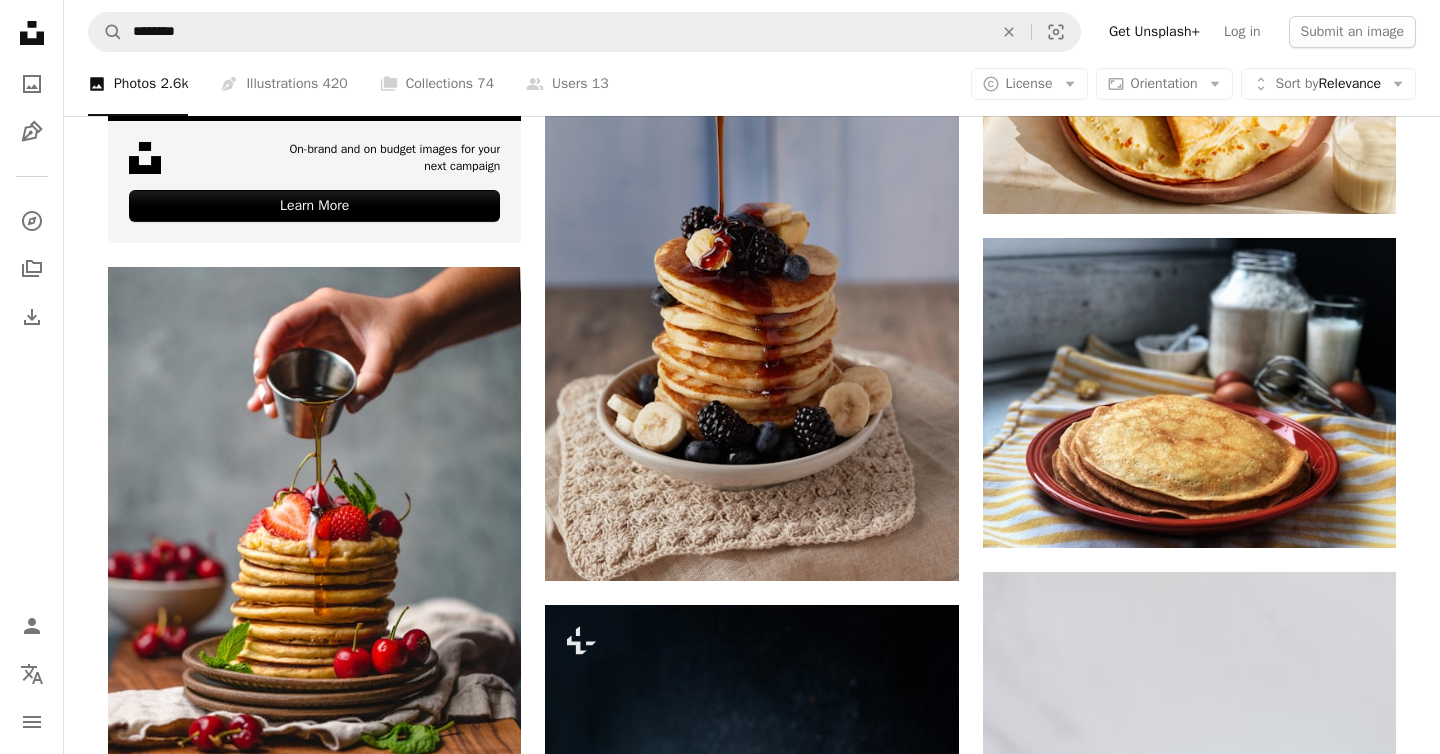 scroll, scrollTop: 5919, scrollLeft: 0, axis: vertical 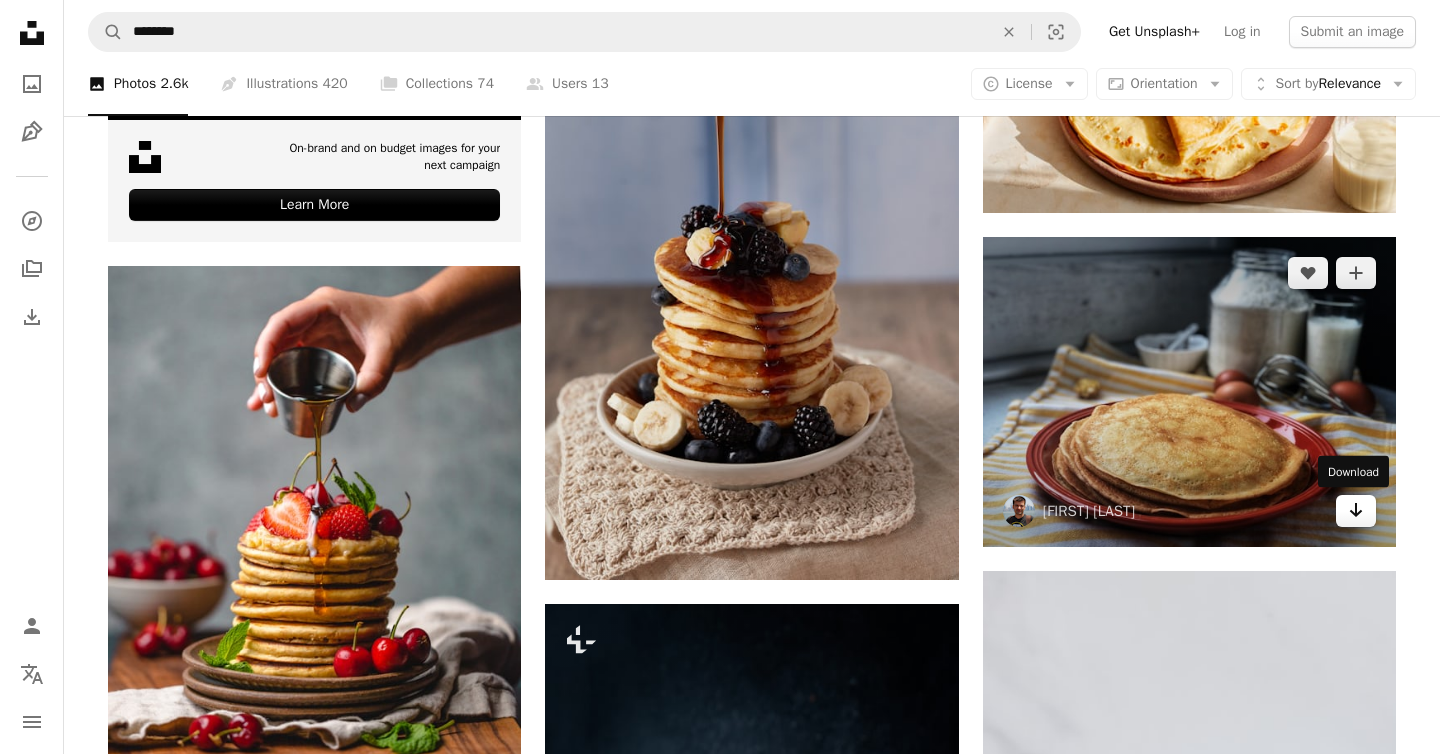 click on "Arrow pointing down" 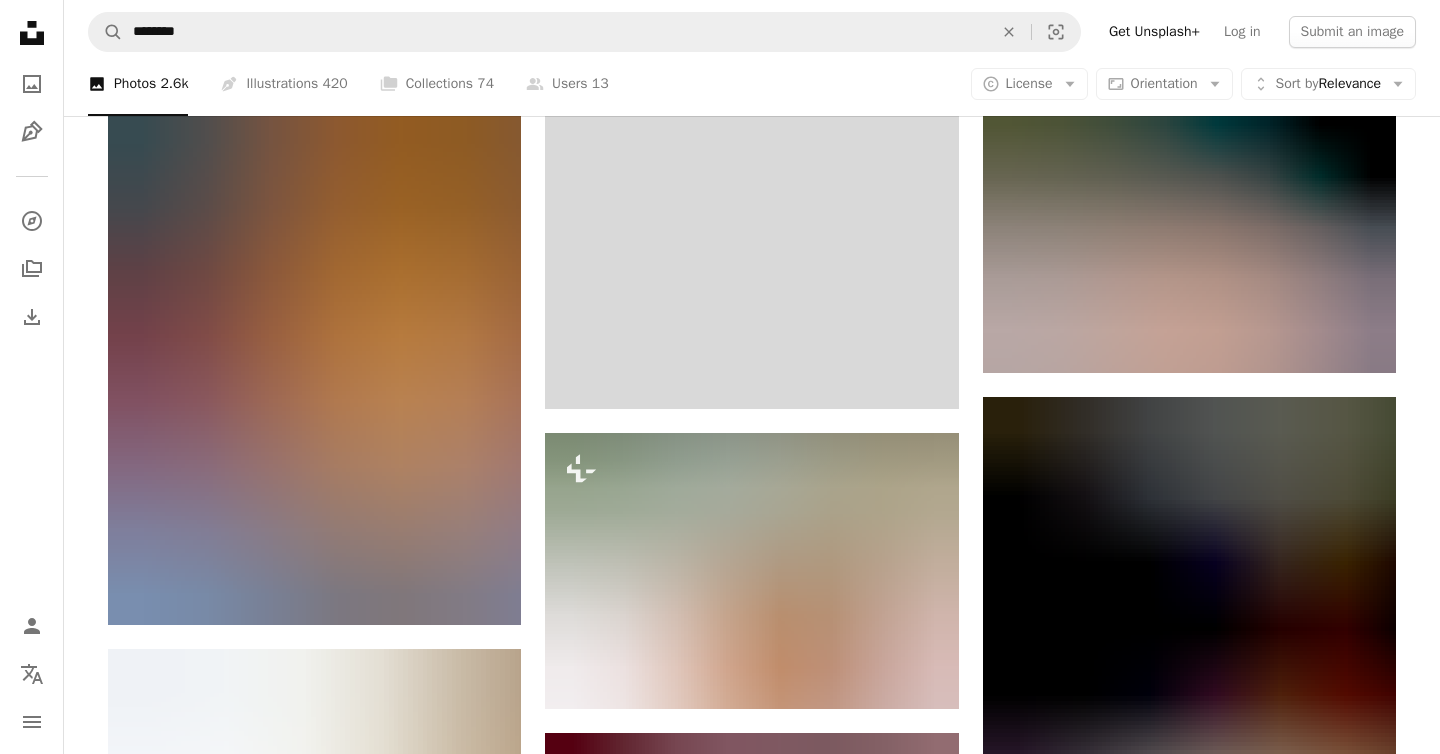 scroll, scrollTop: 7341, scrollLeft: 0, axis: vertical 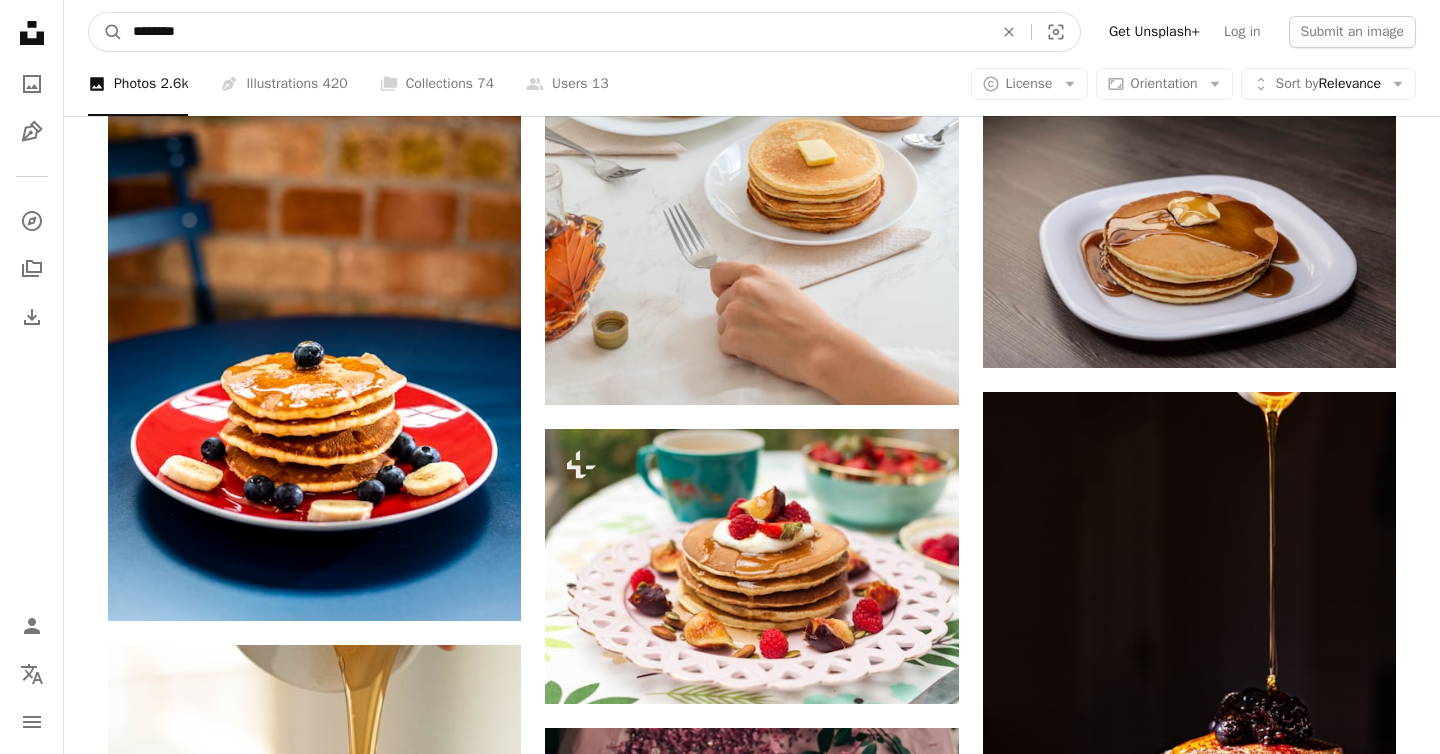 click on "********" at bounding box center [555, 32] 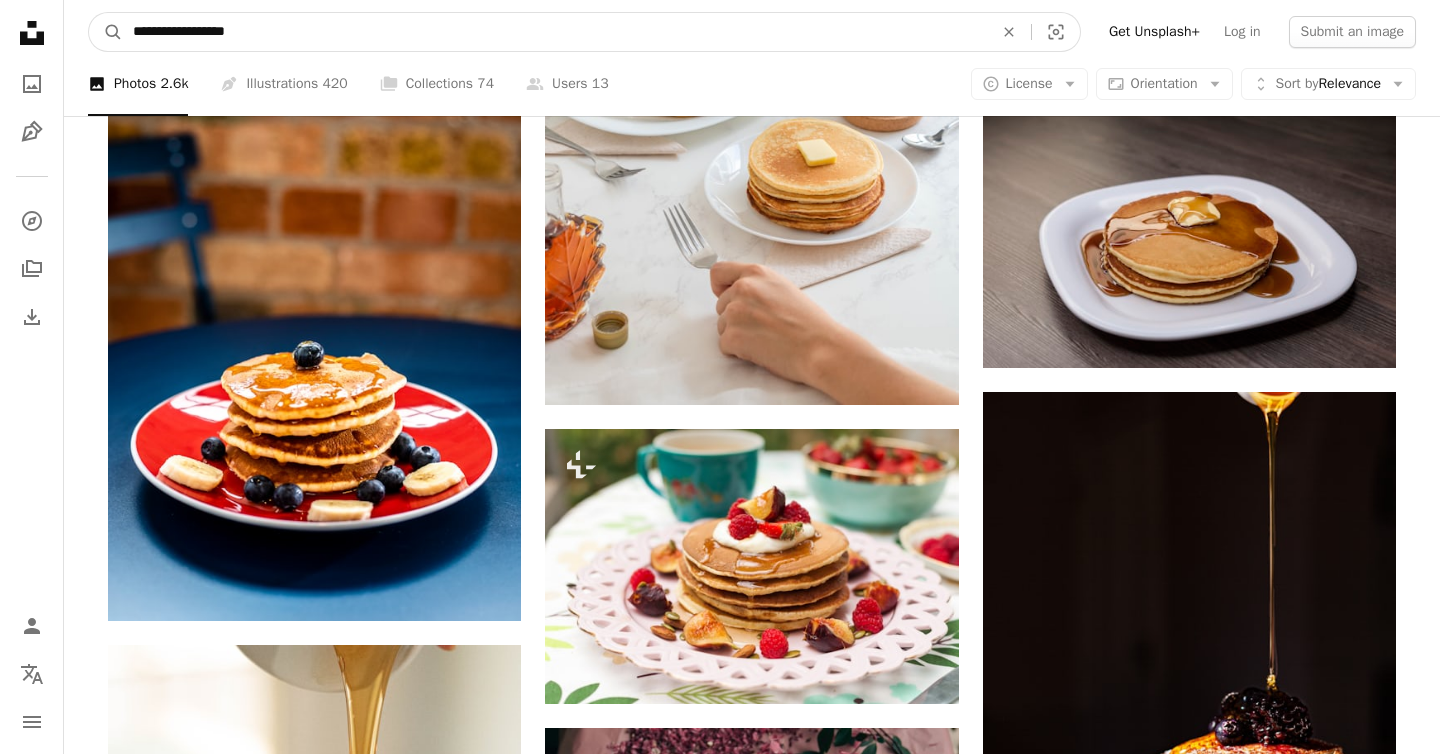type on "**********" 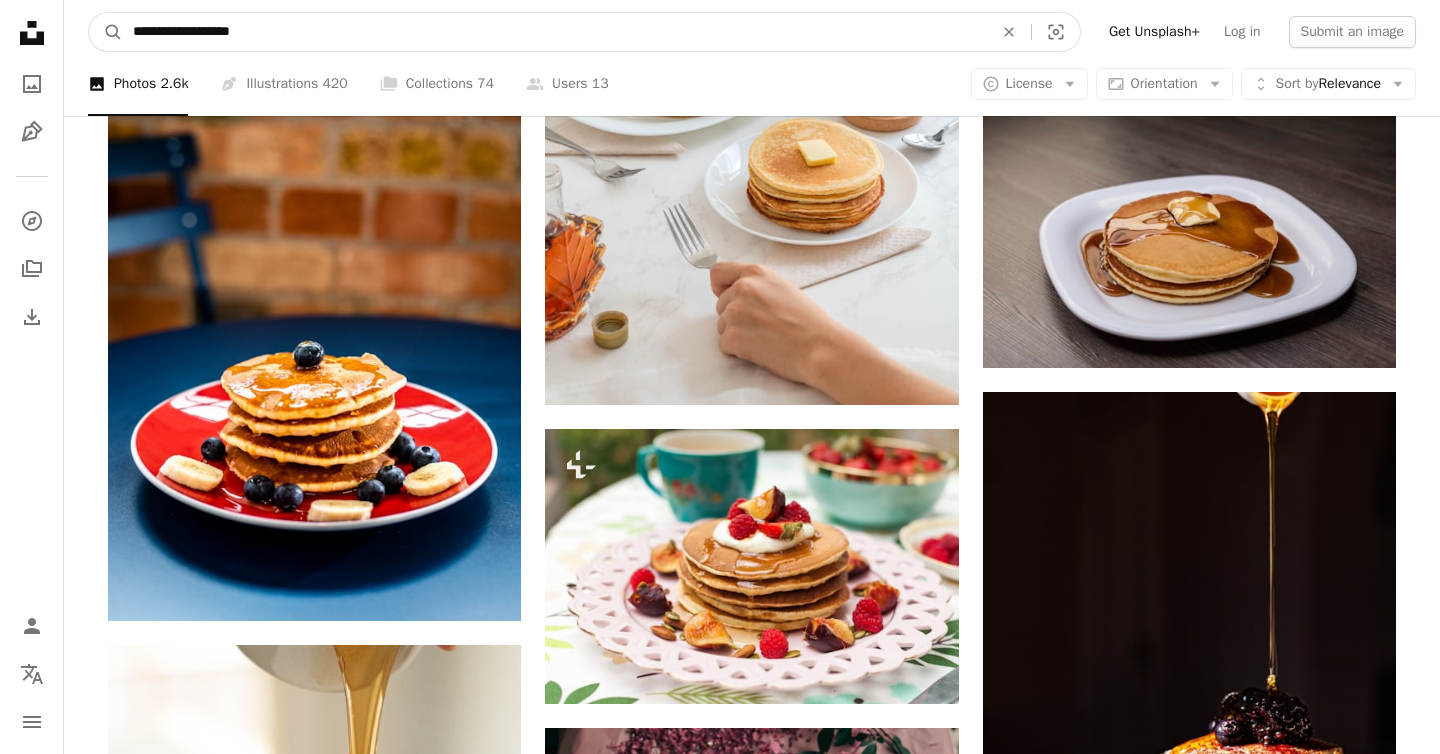 click on "A magnifying glass" at bounding box center [106, 32] 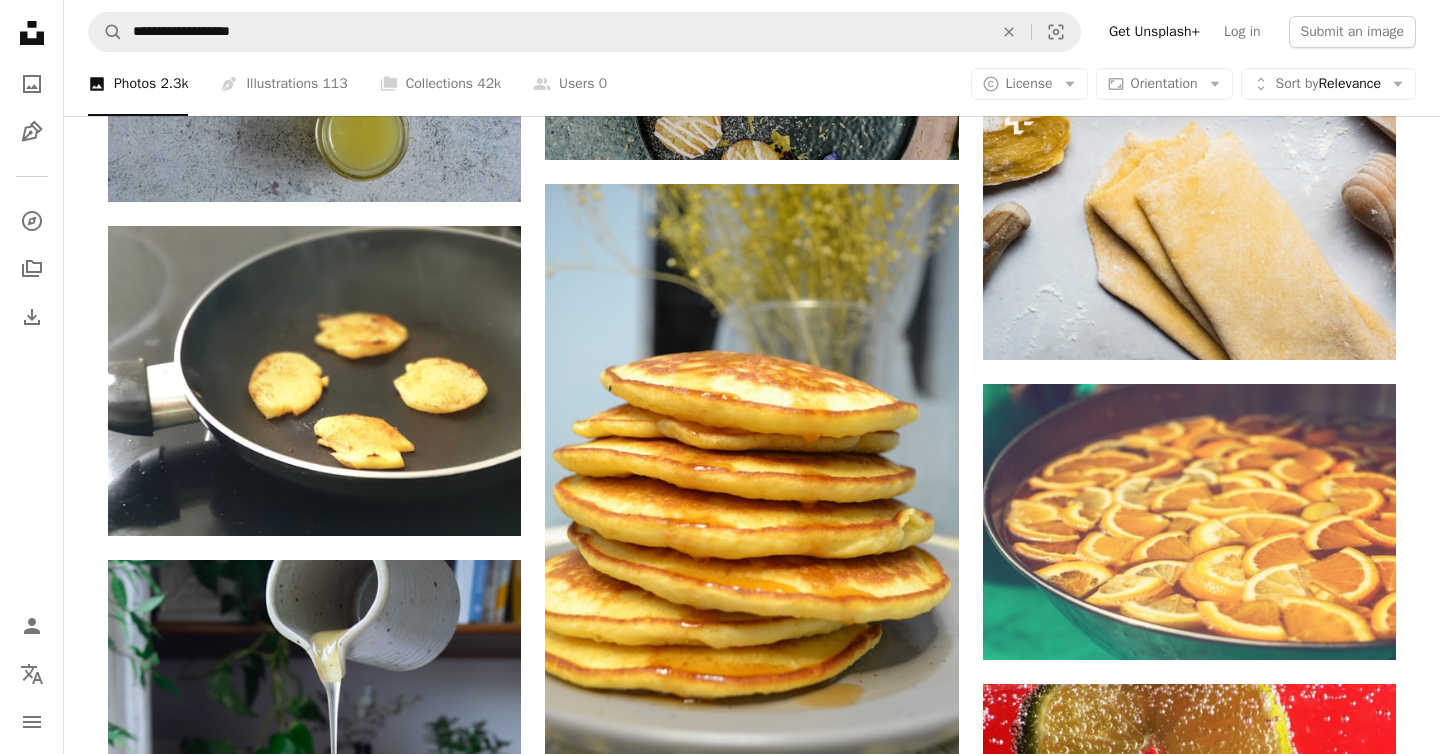 scroll, scrollTop: 2141, scrollLeft: 0, axis: vertical 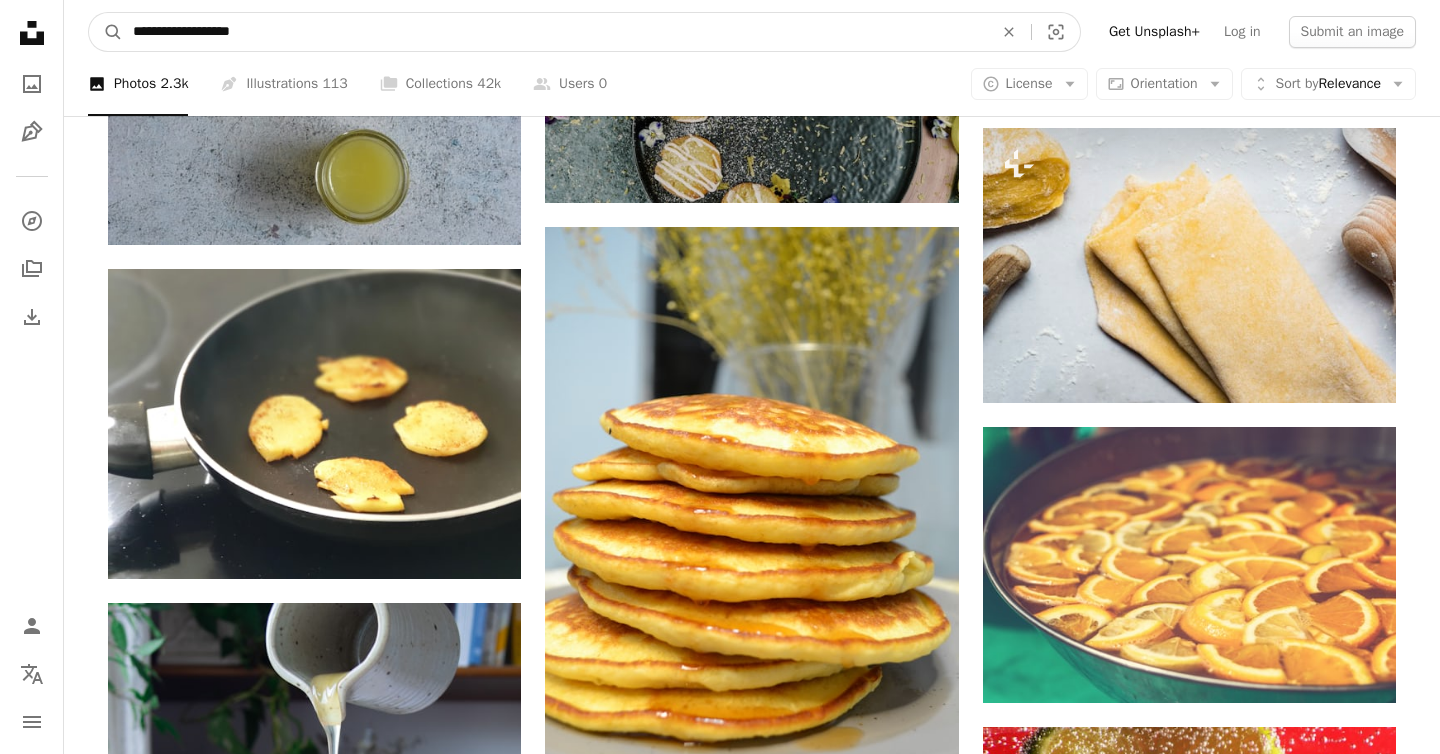 drag, startPoint x: 231, startPoint y: 26, endPoint x: 0, endPoint y: 6, distance: 231.86418 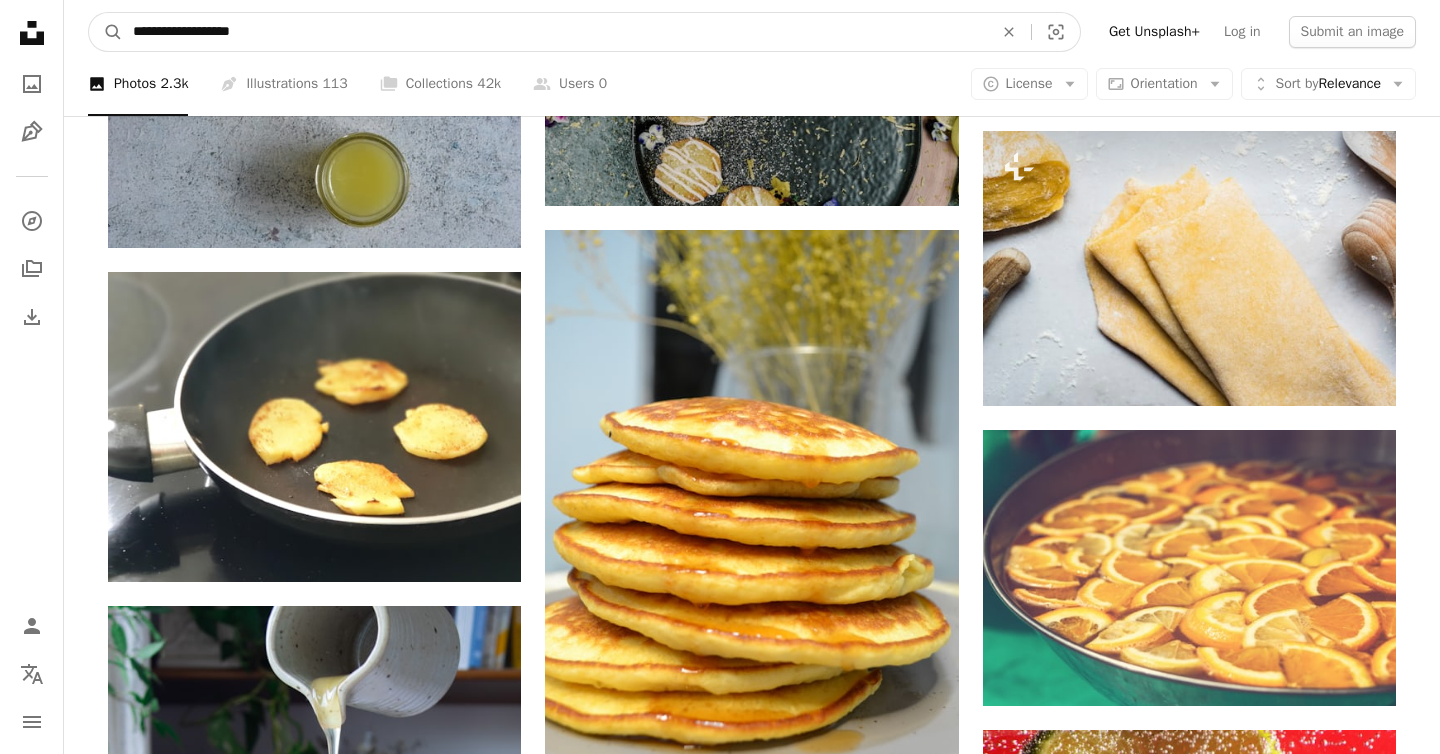 type on "*****" 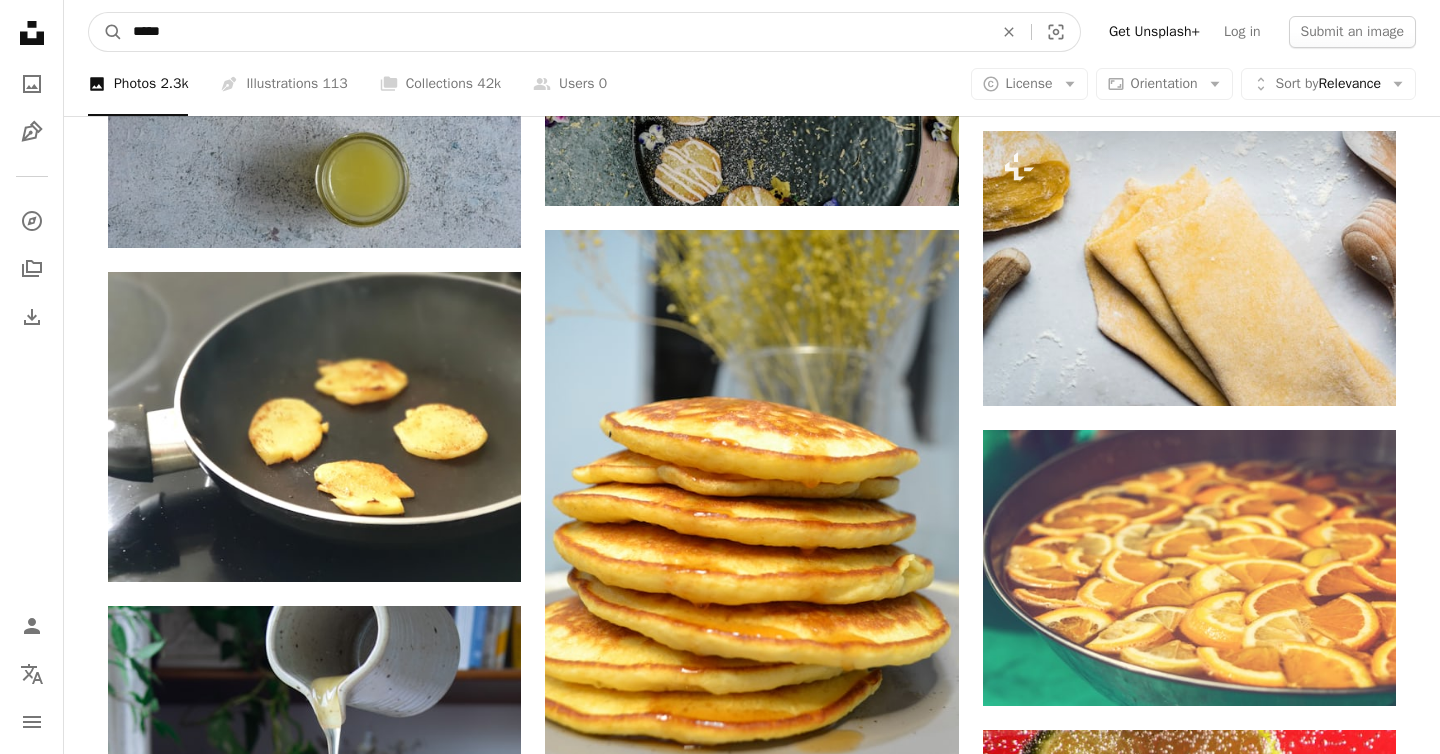 click on "A magnifying glass" at bounding box center [106, 32] 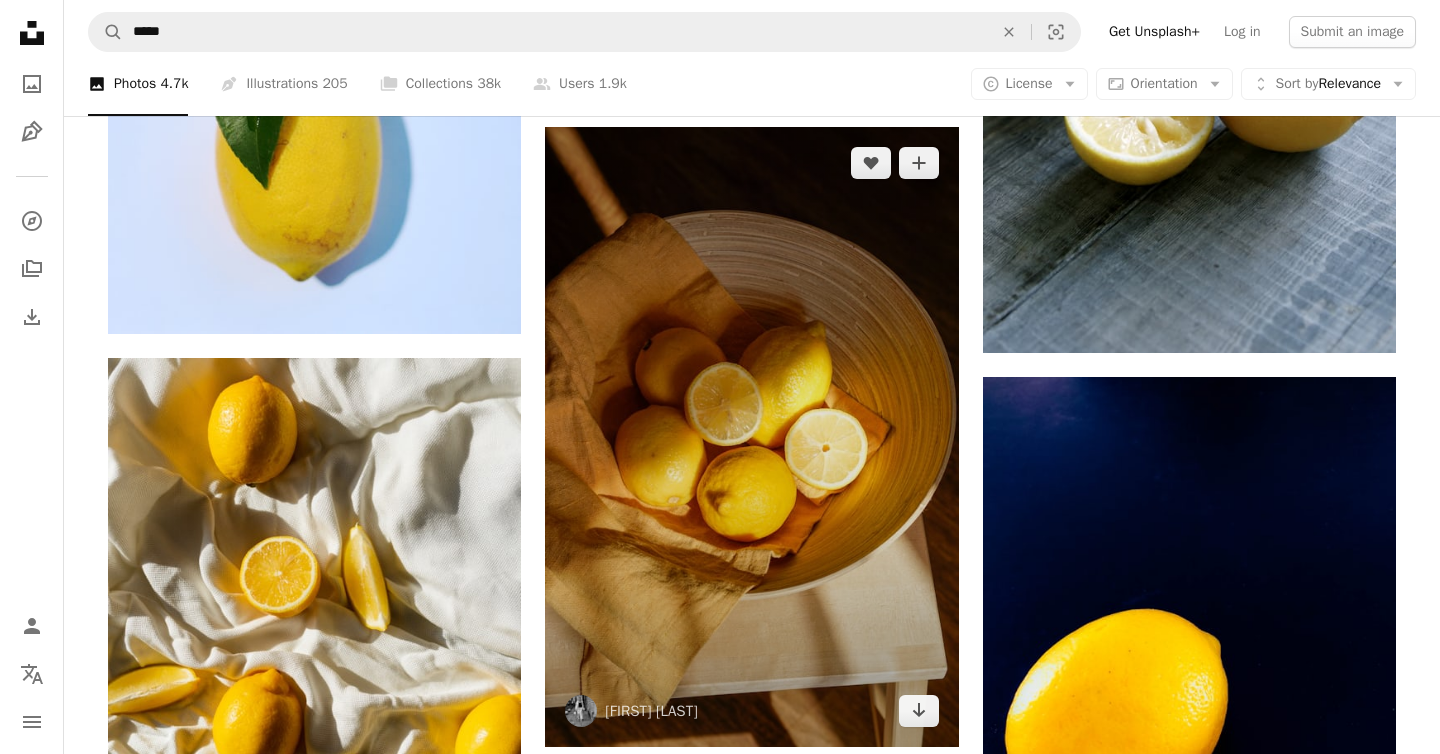 scroll, scrollTop: 2393, scrollLeft: 0, axis: vertical 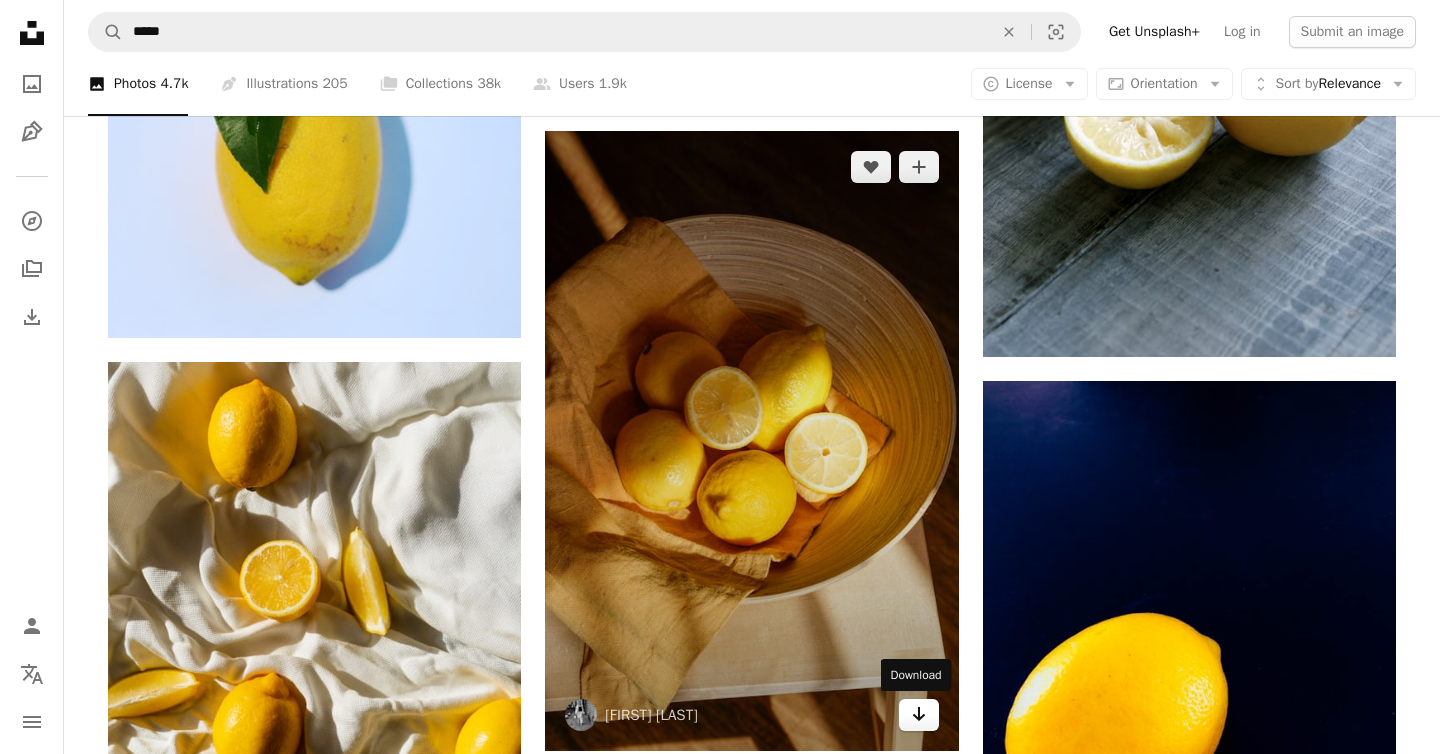 click on "Arrow pointing down" 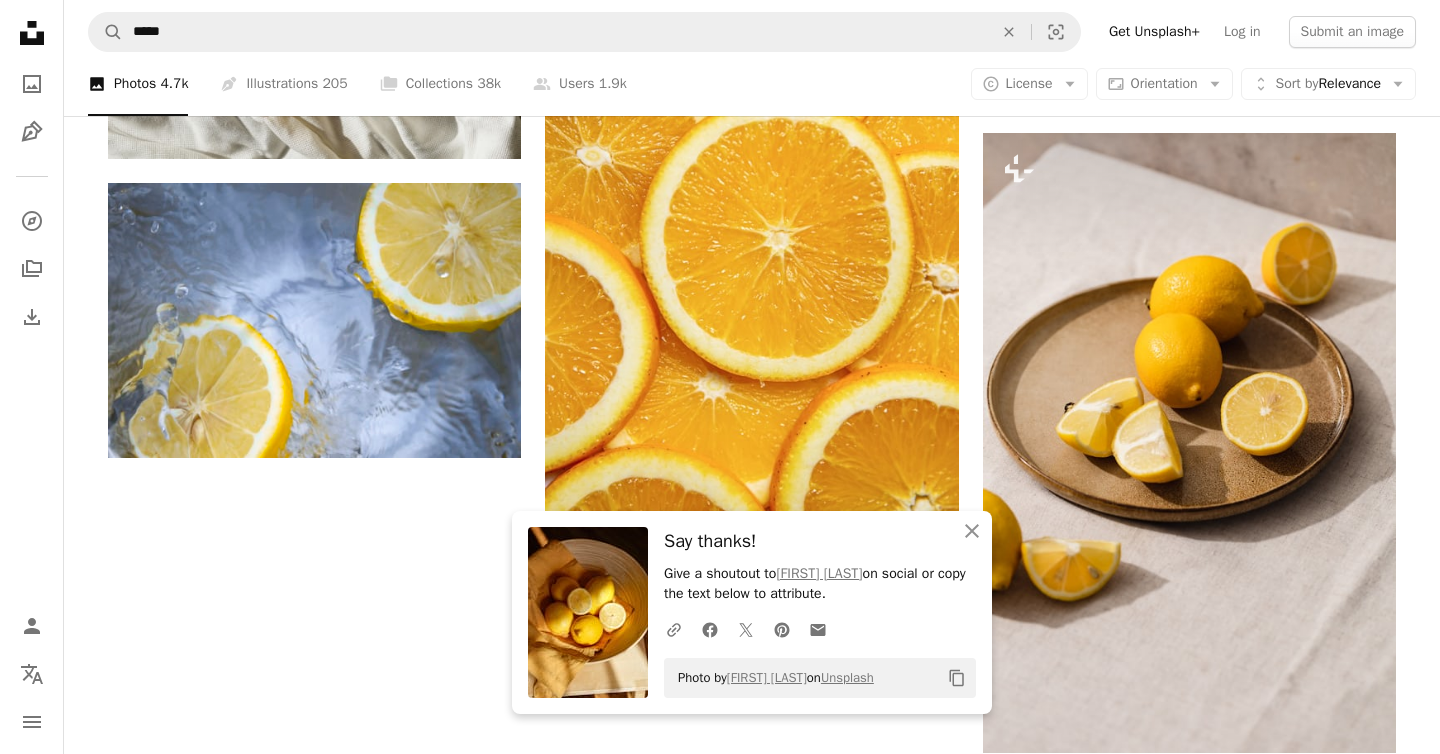scroll, scrollTop: 3216, scrollLeft: 0, axis: vertical 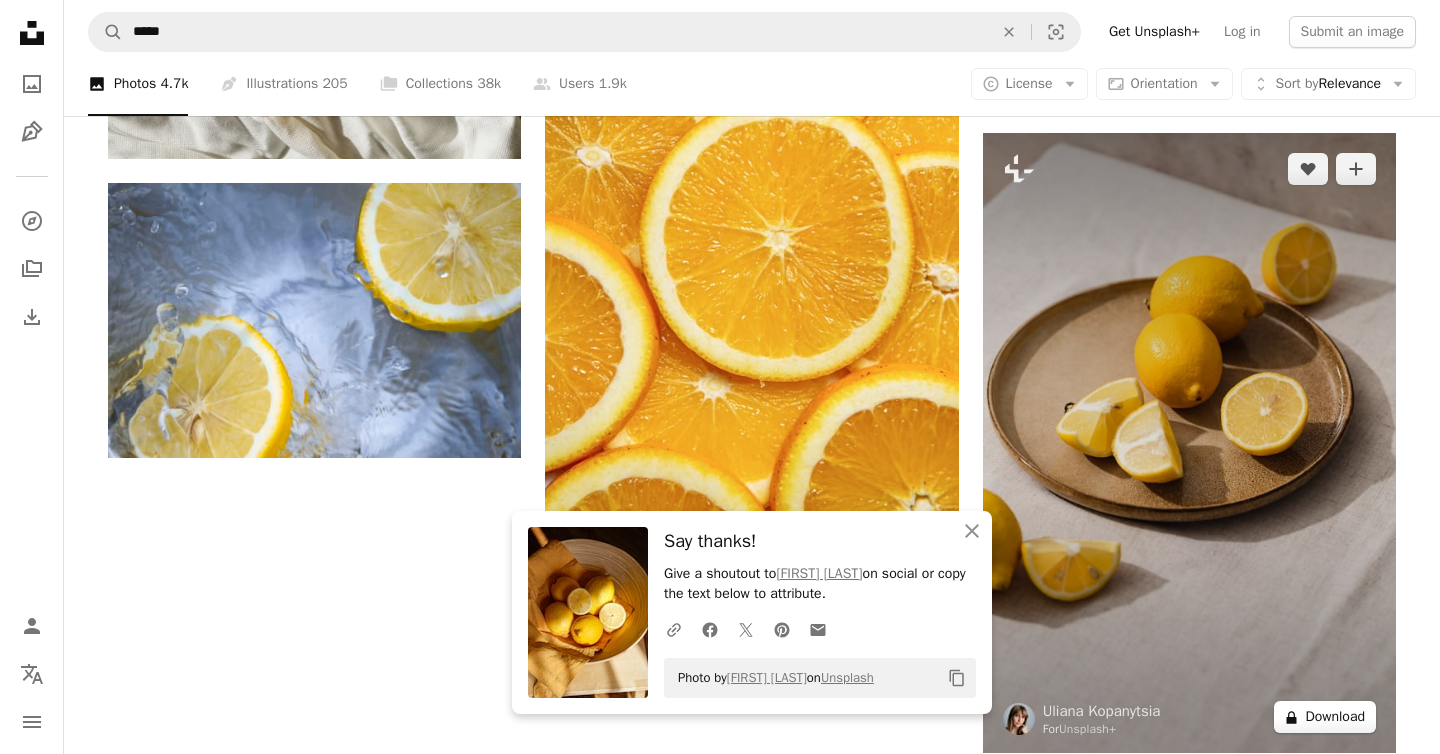 click on "A lock Download" at bounding box center [1325, 717] 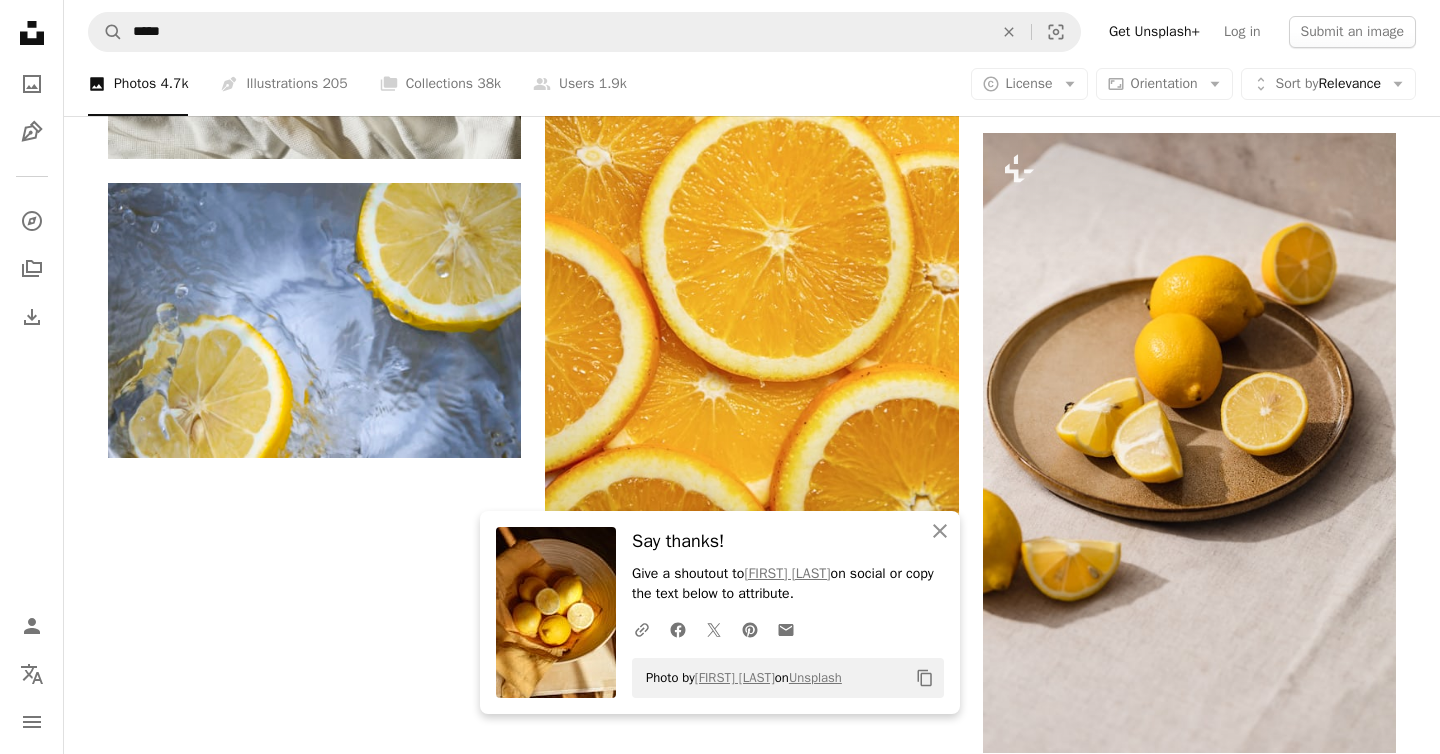 click on "[FIRST] [LAST]" at bounding box center (720, 2692) 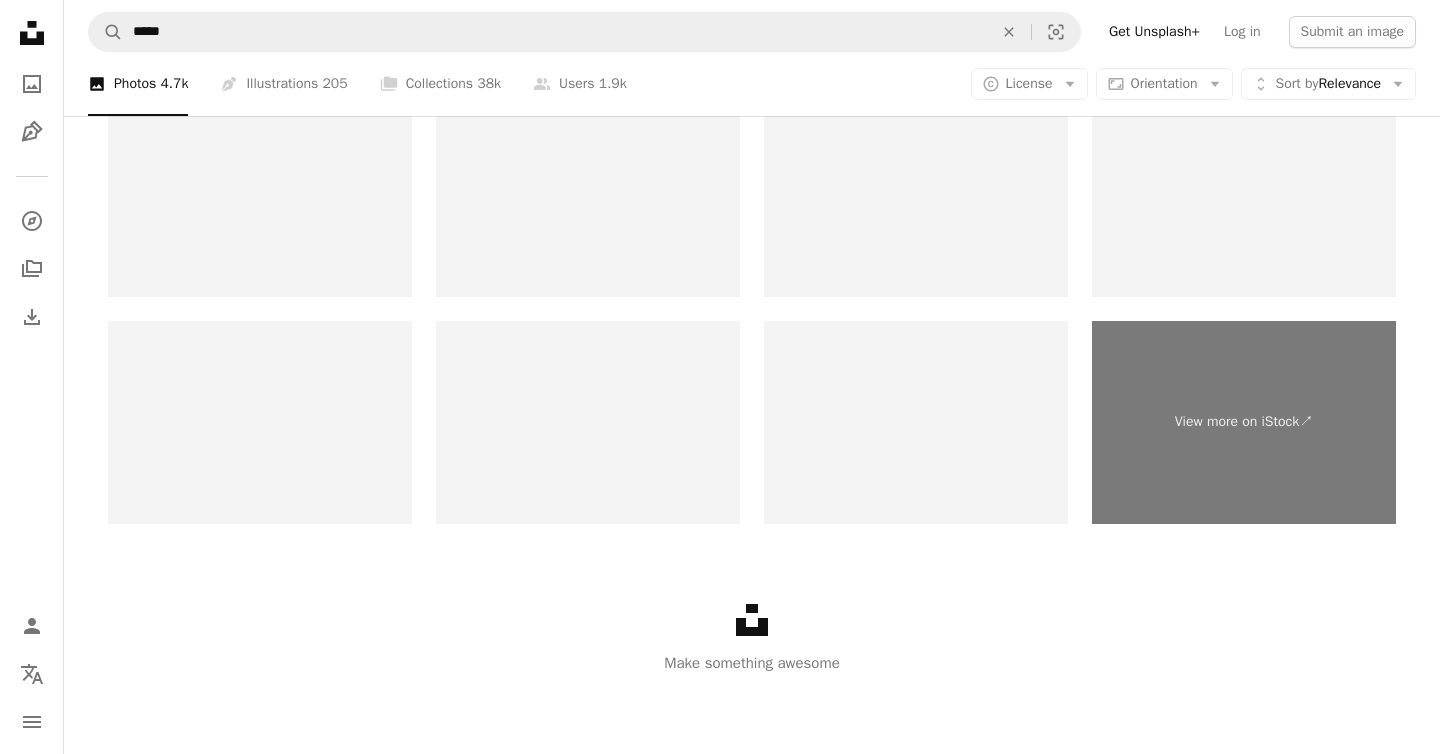 scroll, scrollTop: 4562, scrollLeft: 0, axis: vertical 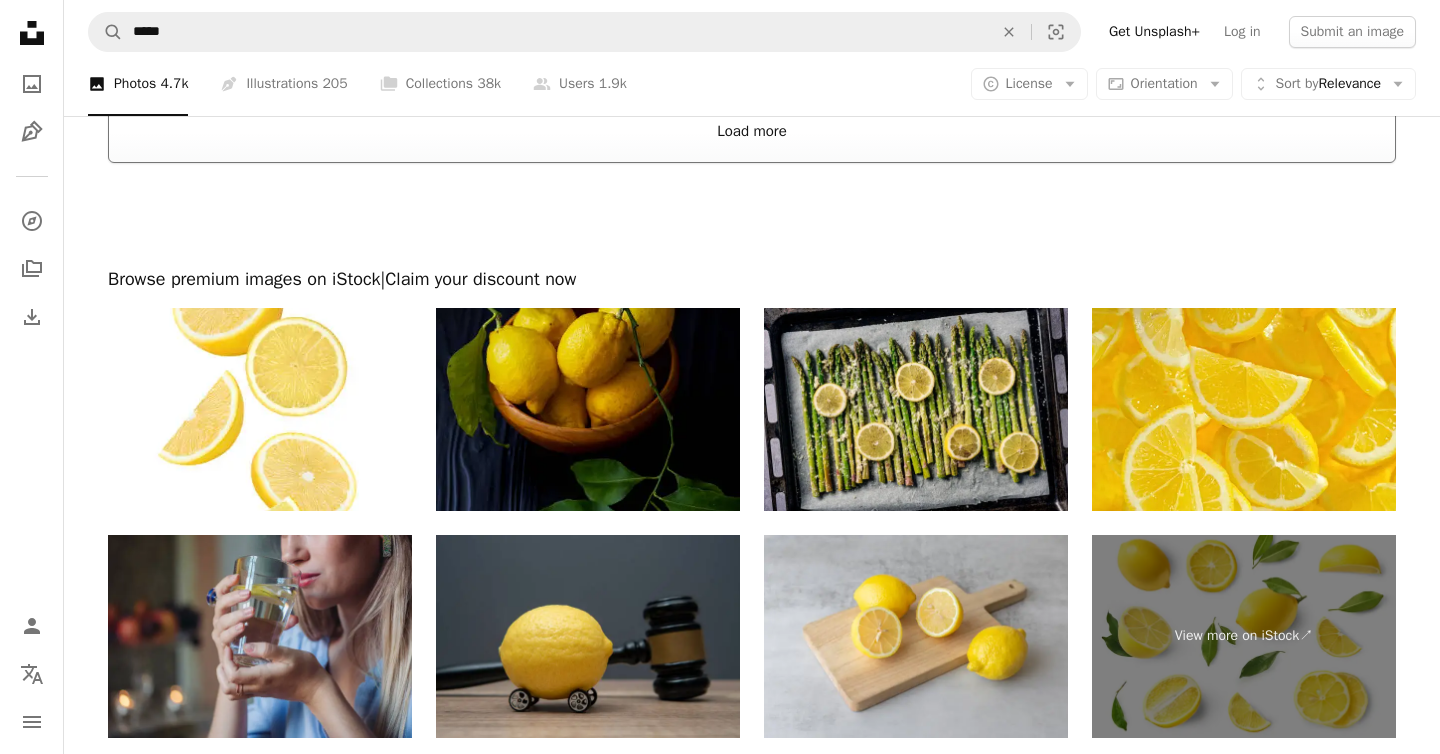 click on "Load more" at bounding box center [752, 131] 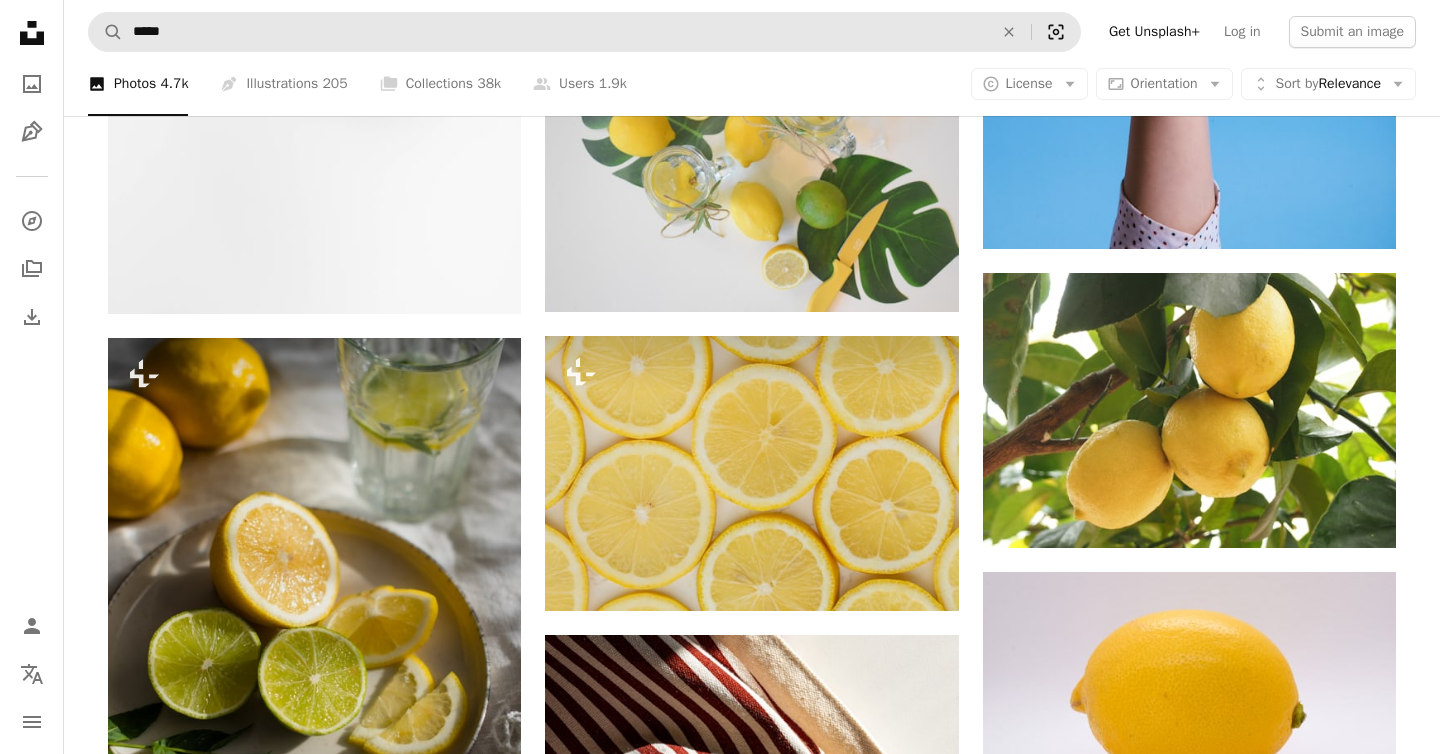 scroll, scrollTop: 7212, scrollLeft: 0, axis: vertical 